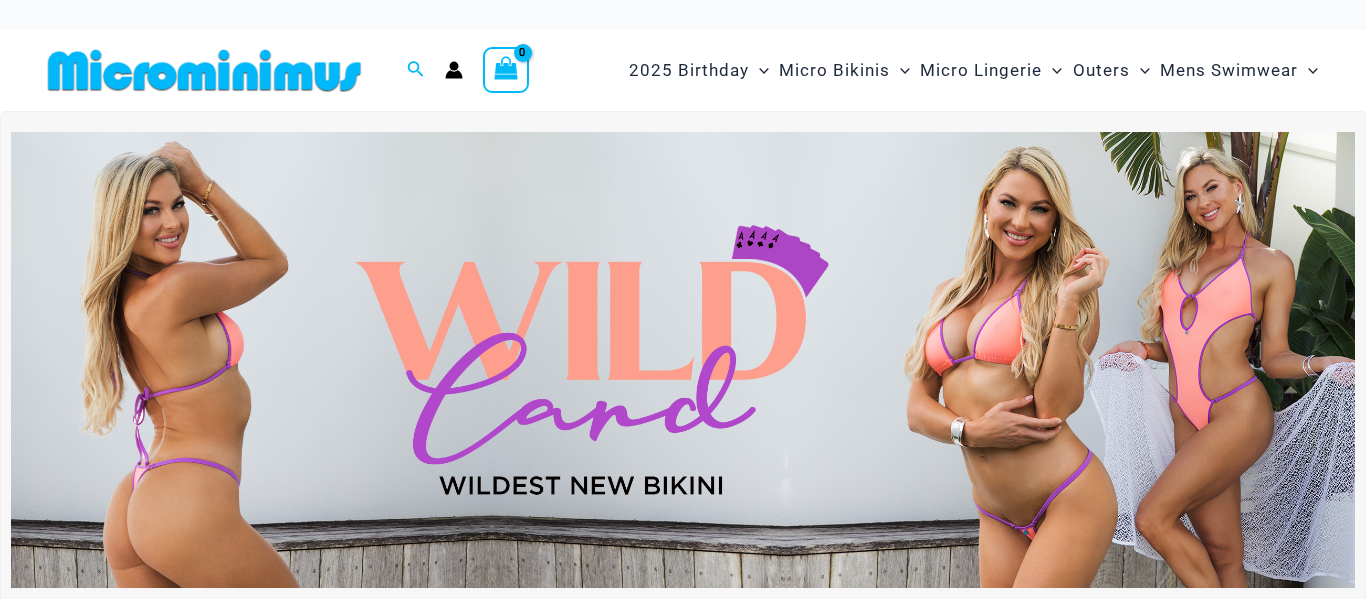 scroll, scrollTop: 0, scrollLeft: 0, axis: both 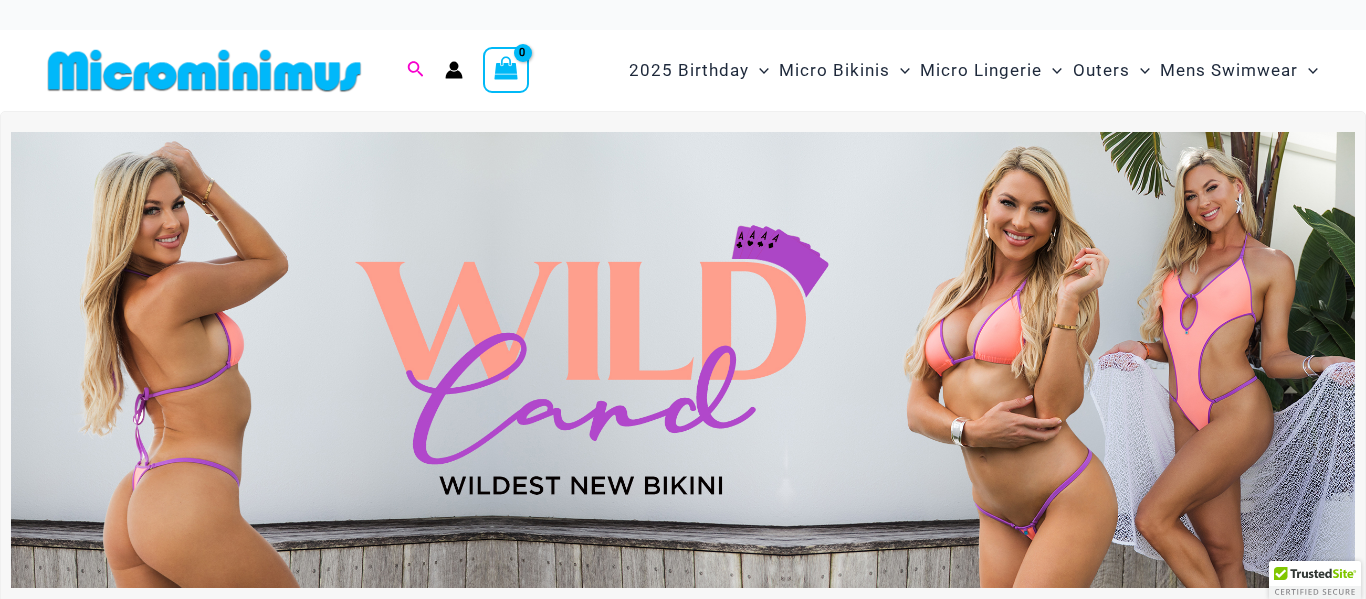 click 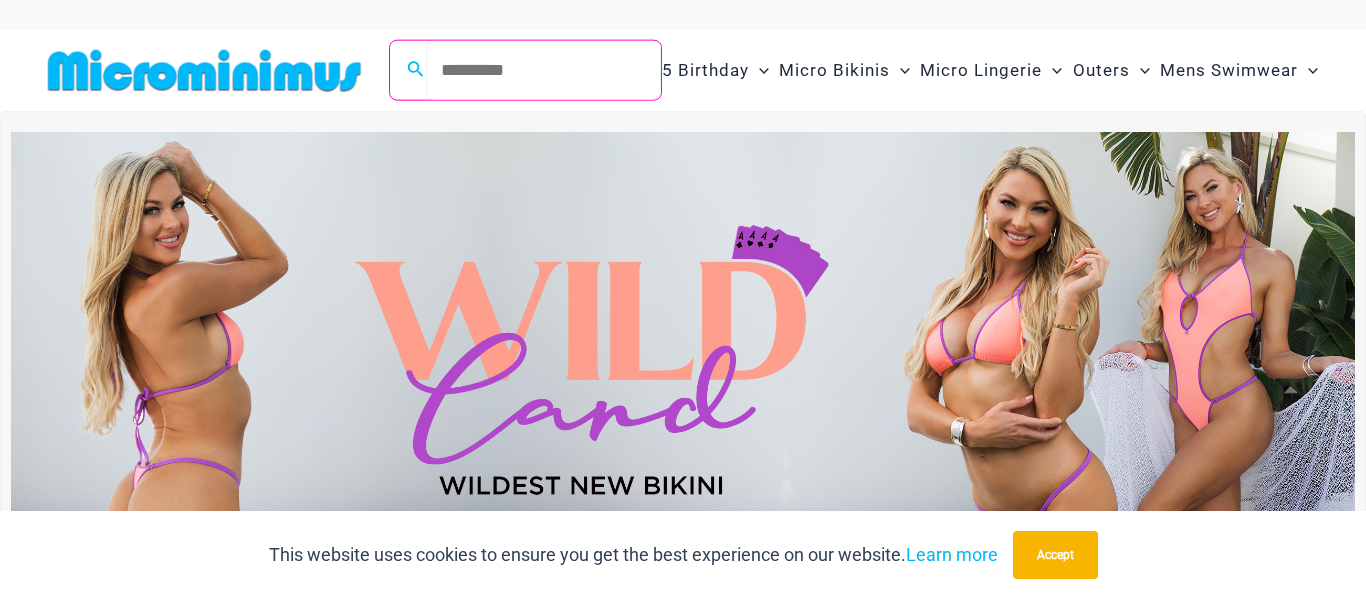 click on "Search for:
Search" at bounding box center [543, 70] 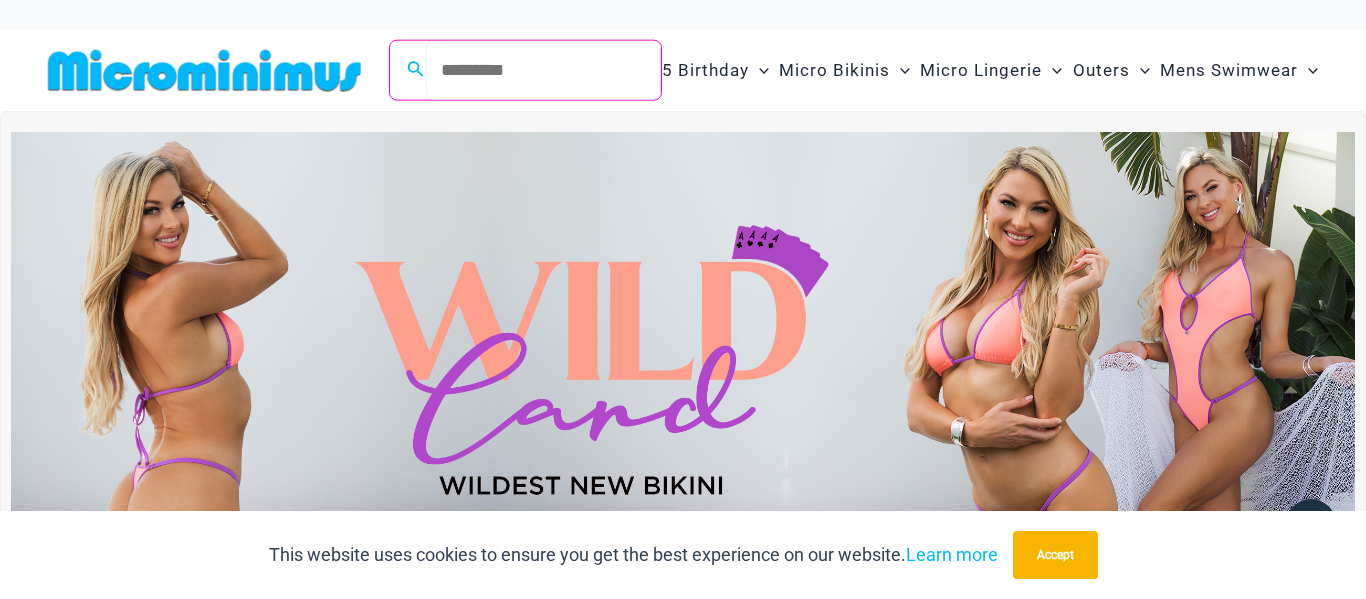 paste on "**********" 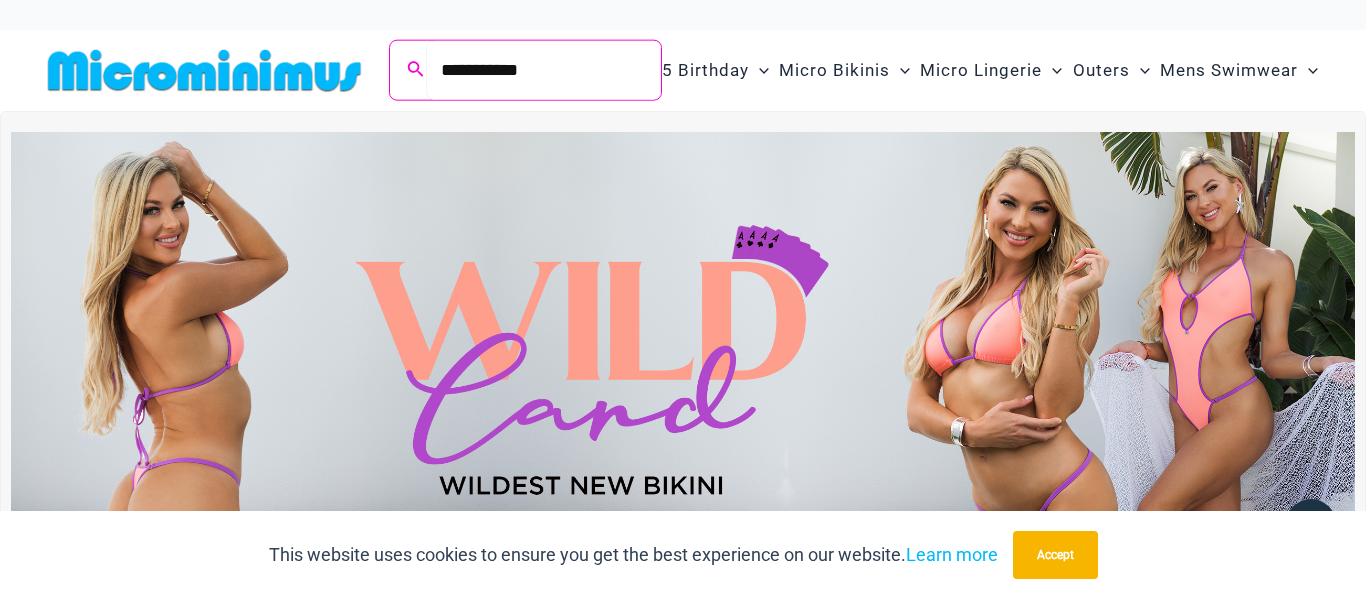 type on "**********" 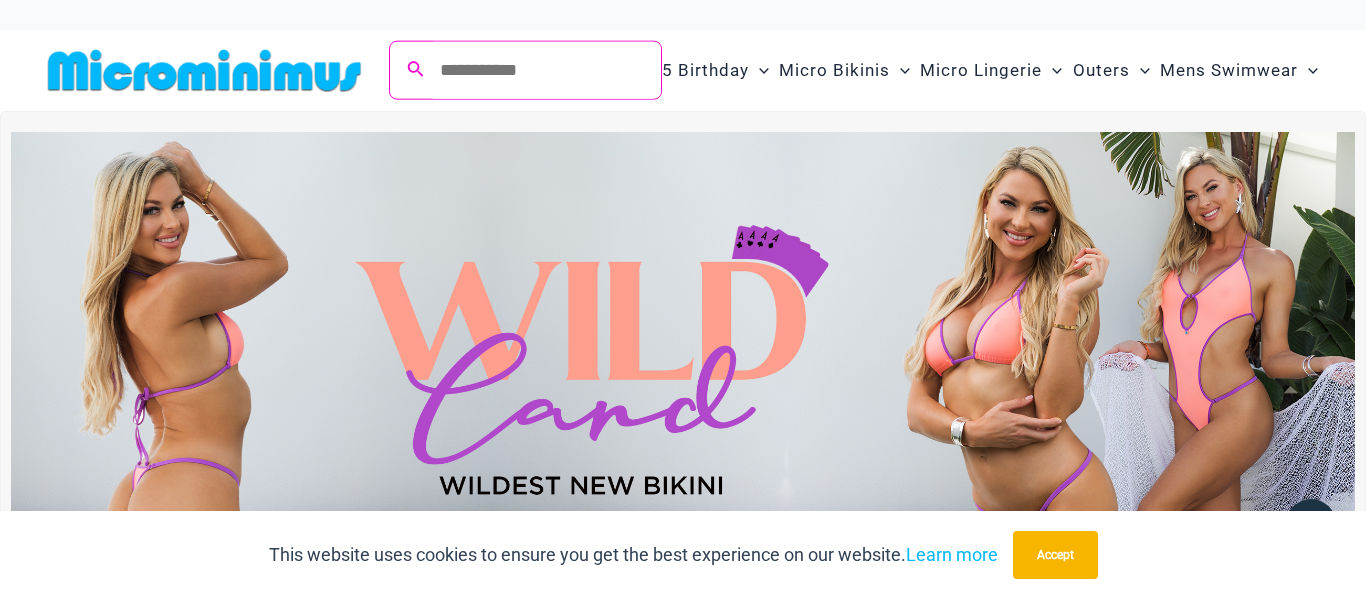 click 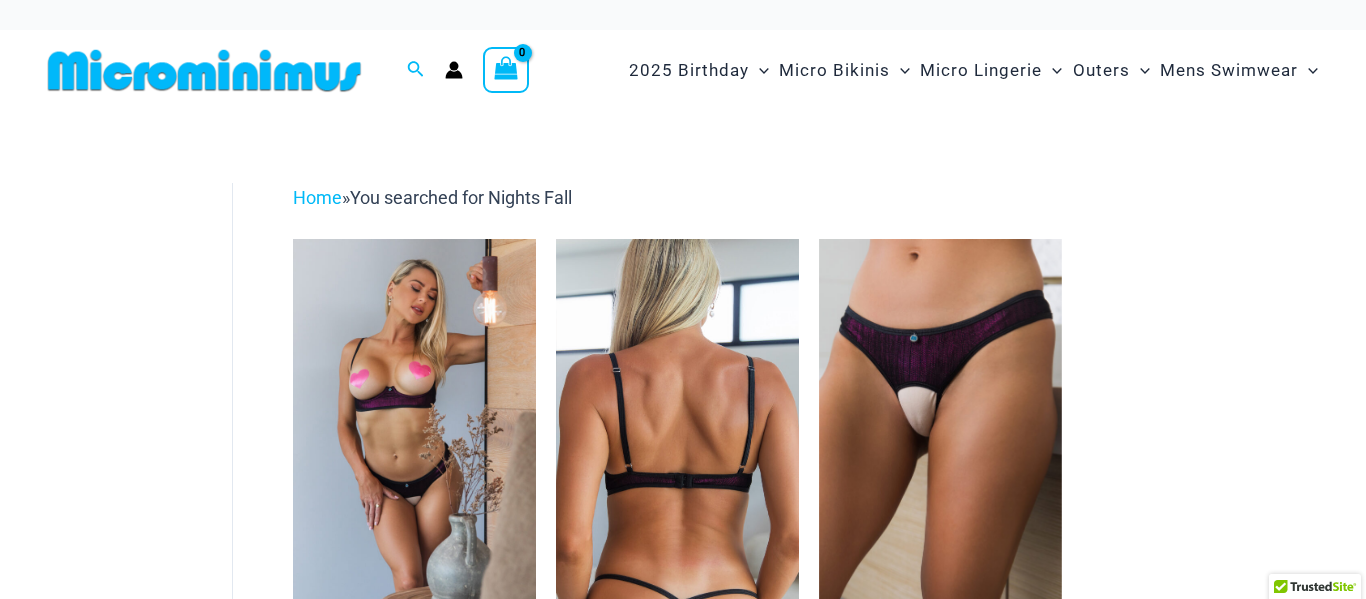 scroll, scrollTop: 0, scrollLeft: 0, axis: both 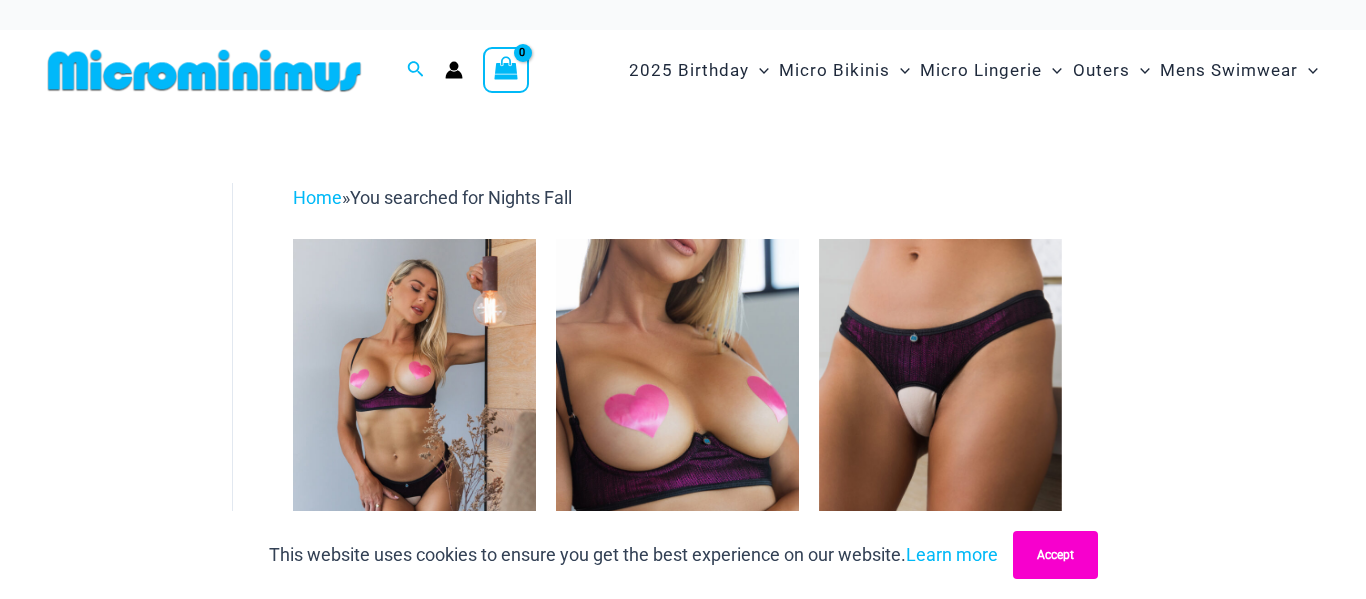 click on "Accept" at bounding box center [1055, 555] 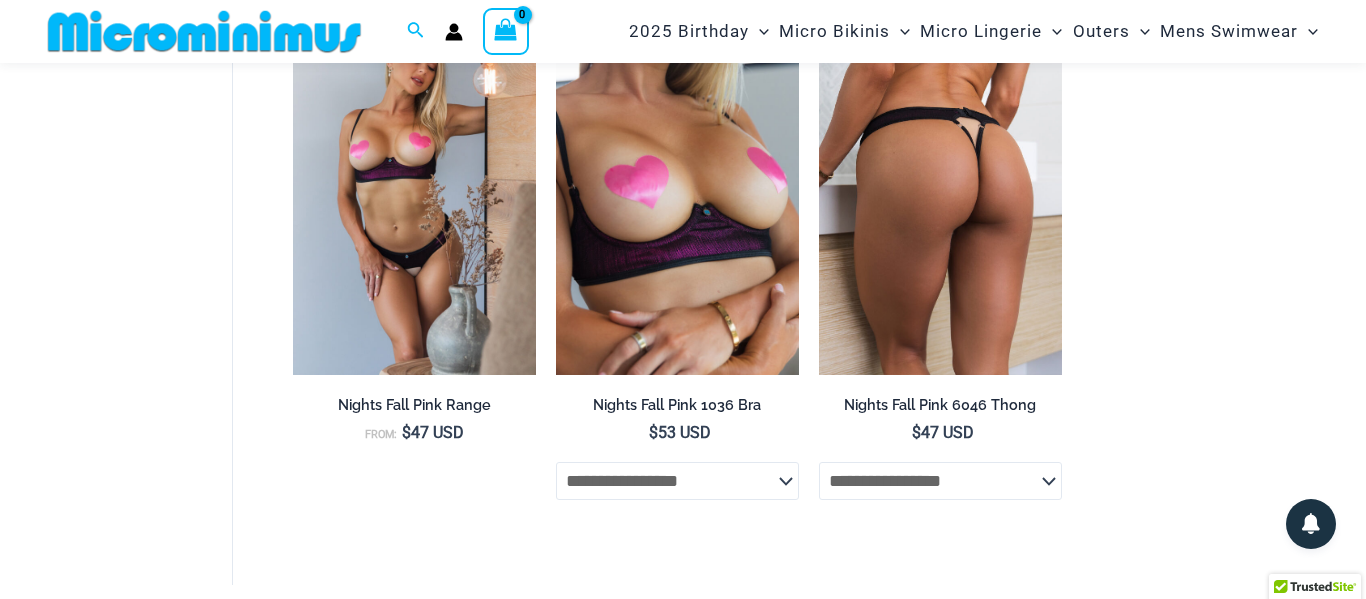 scroll, scrollTop: 204, scrollLeft: 0, axis: vertical 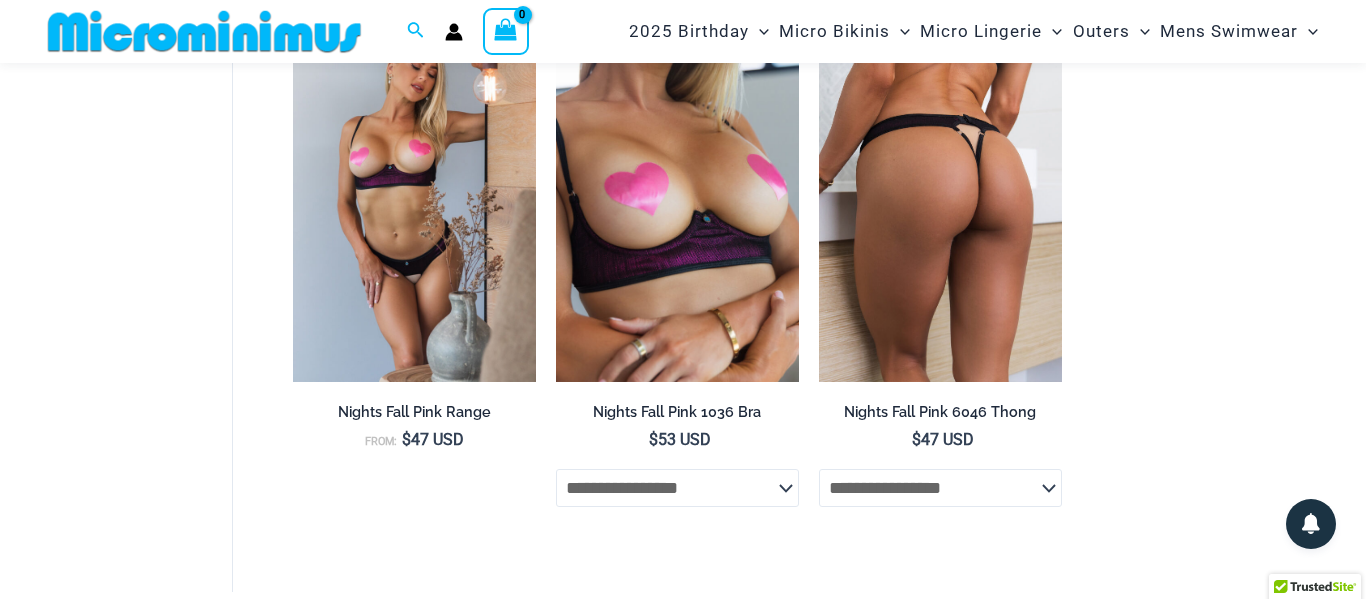 click on "Nights Fall Pink 6046 Thong" at bounding box center [940, 412] 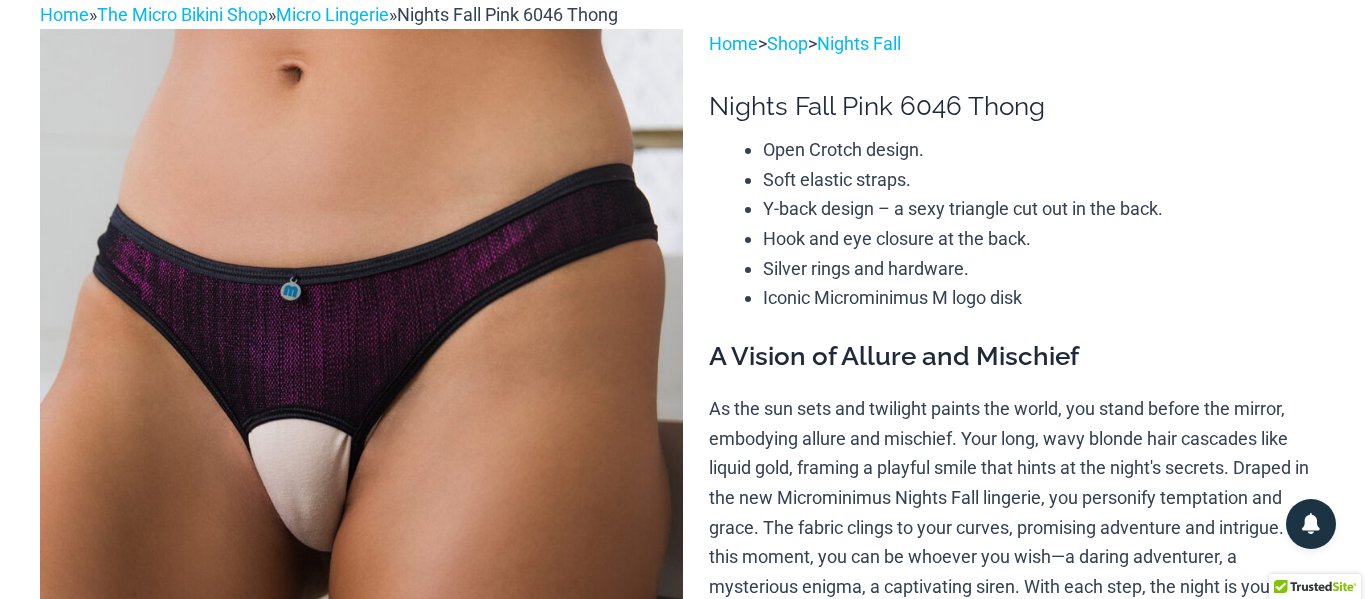 scroll, scrollTop: 0, scrollLeft: 0, axis: both 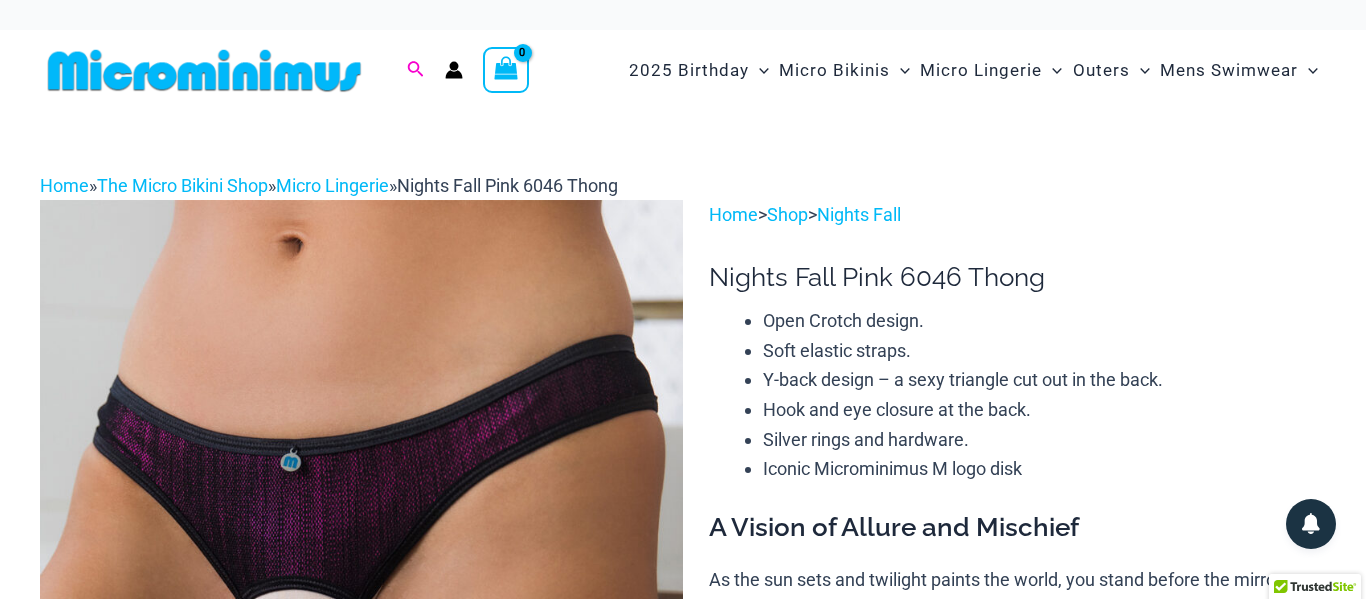 click 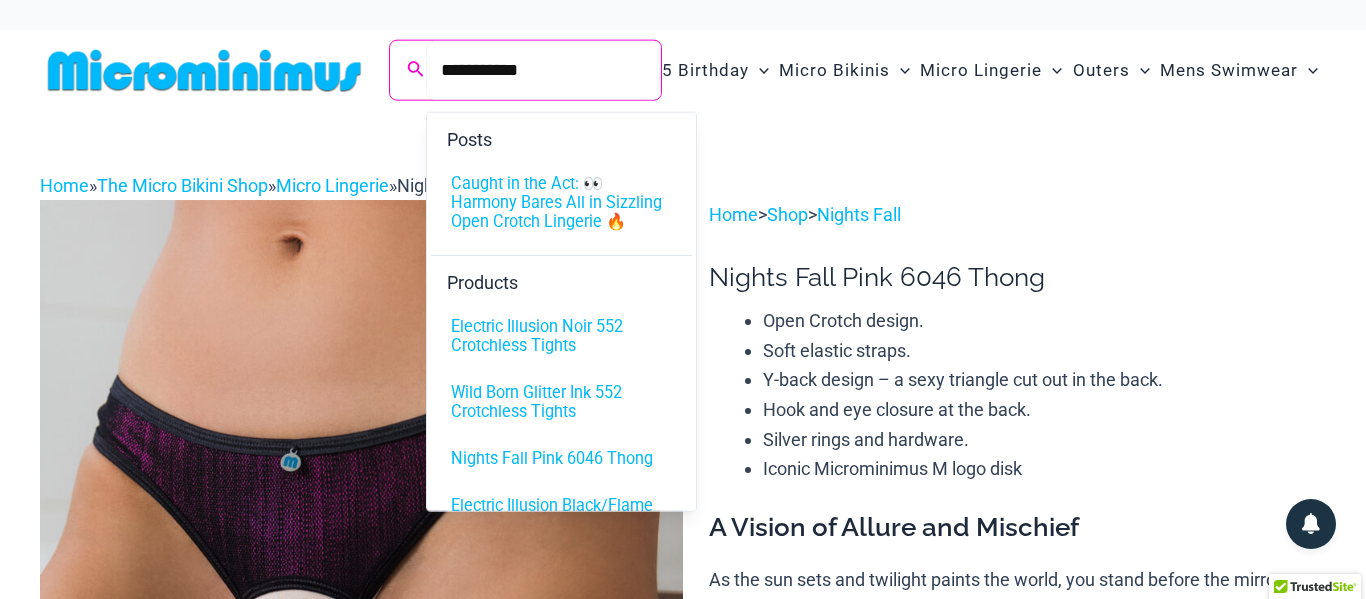 type on "**********" 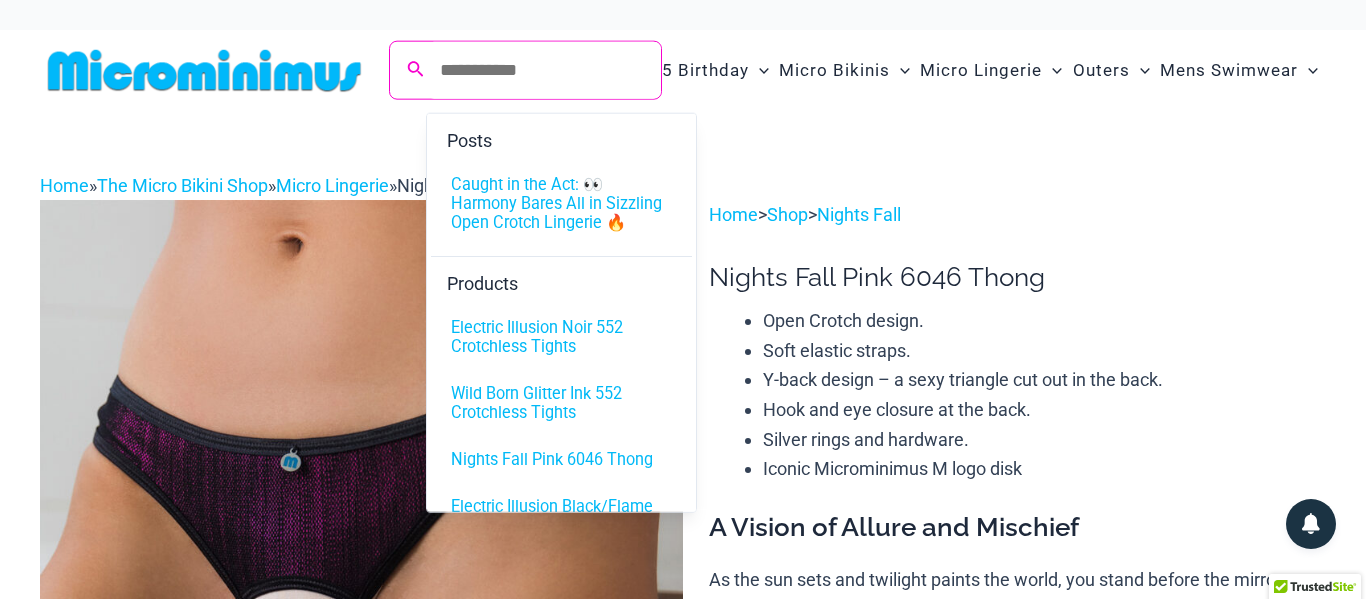 click 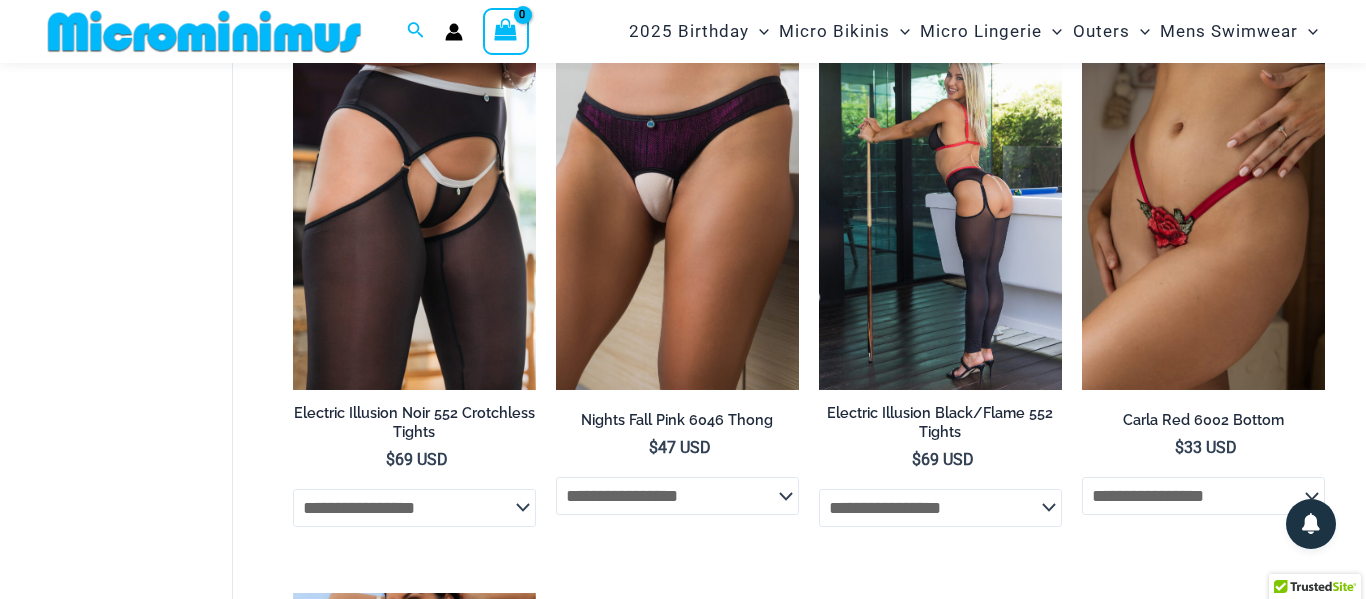 scroll, scrollTop: 180, scrollLeft: 0, axis: vertical 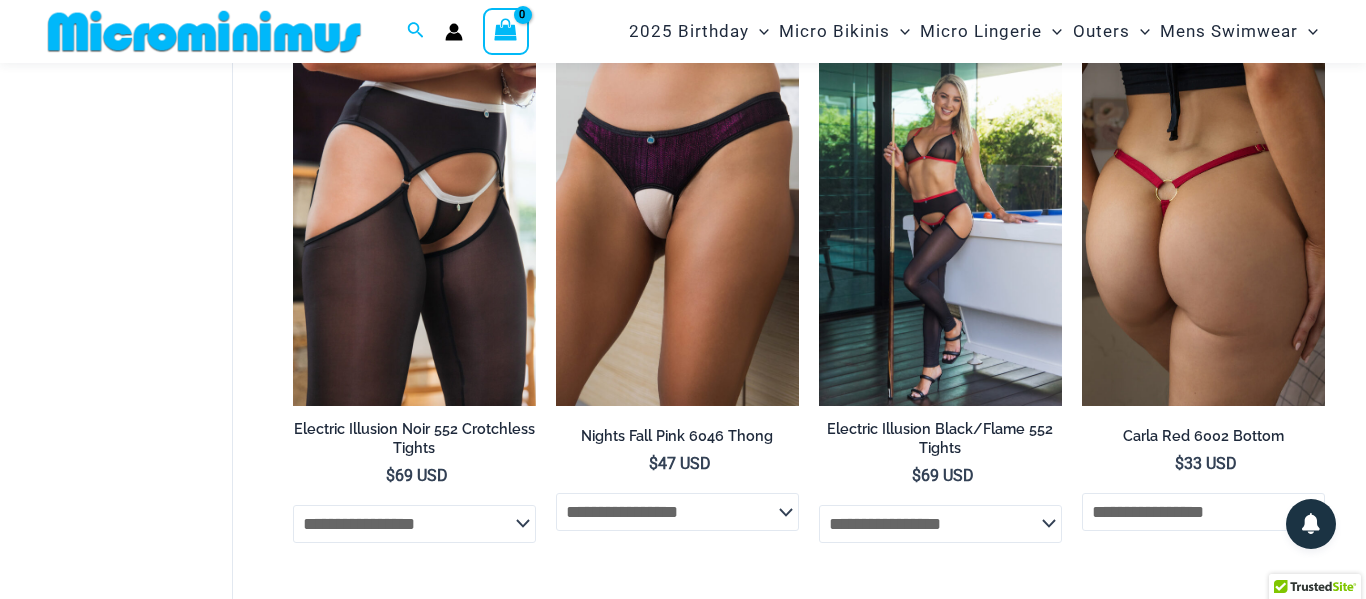 click at bounding box center [1203, 223] 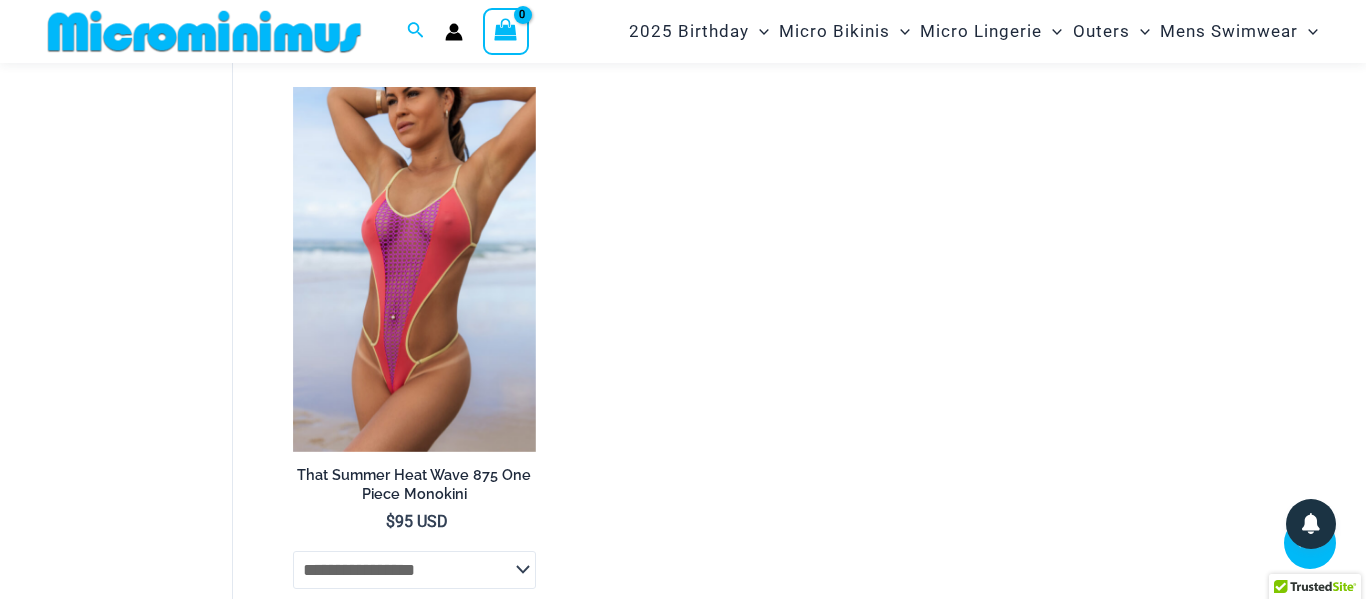 scroll, scrollTop: 718, scrollLeft: 0, axis: vertical 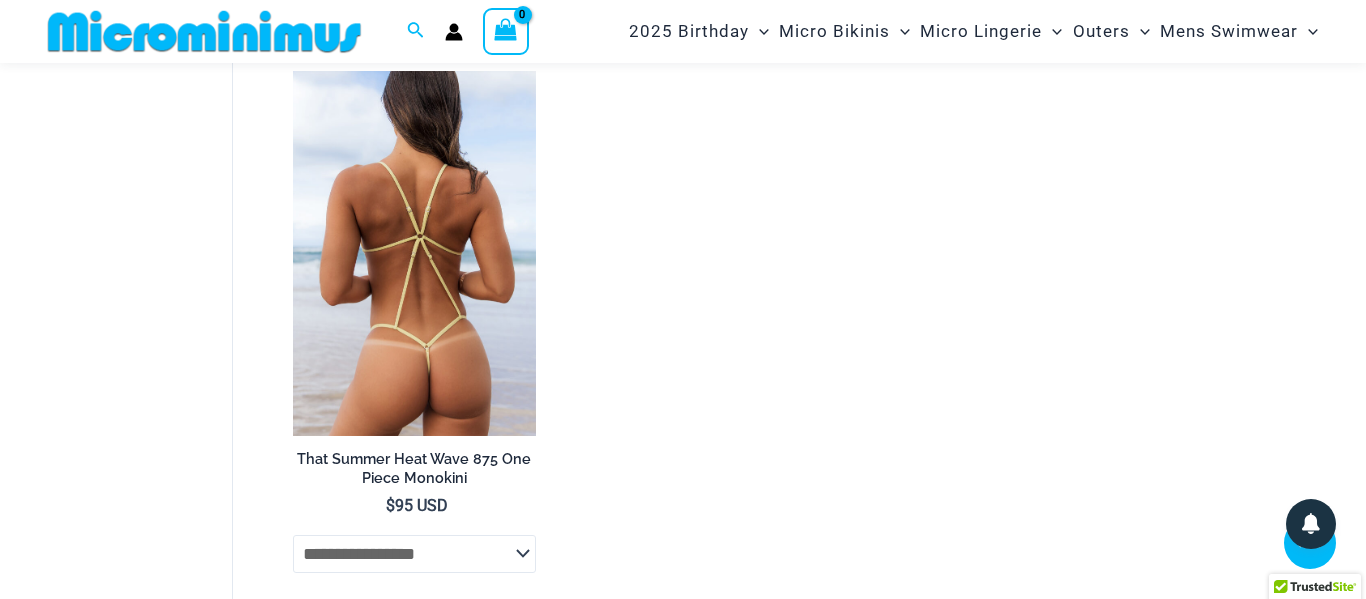 click at bounding box center (414, 253) 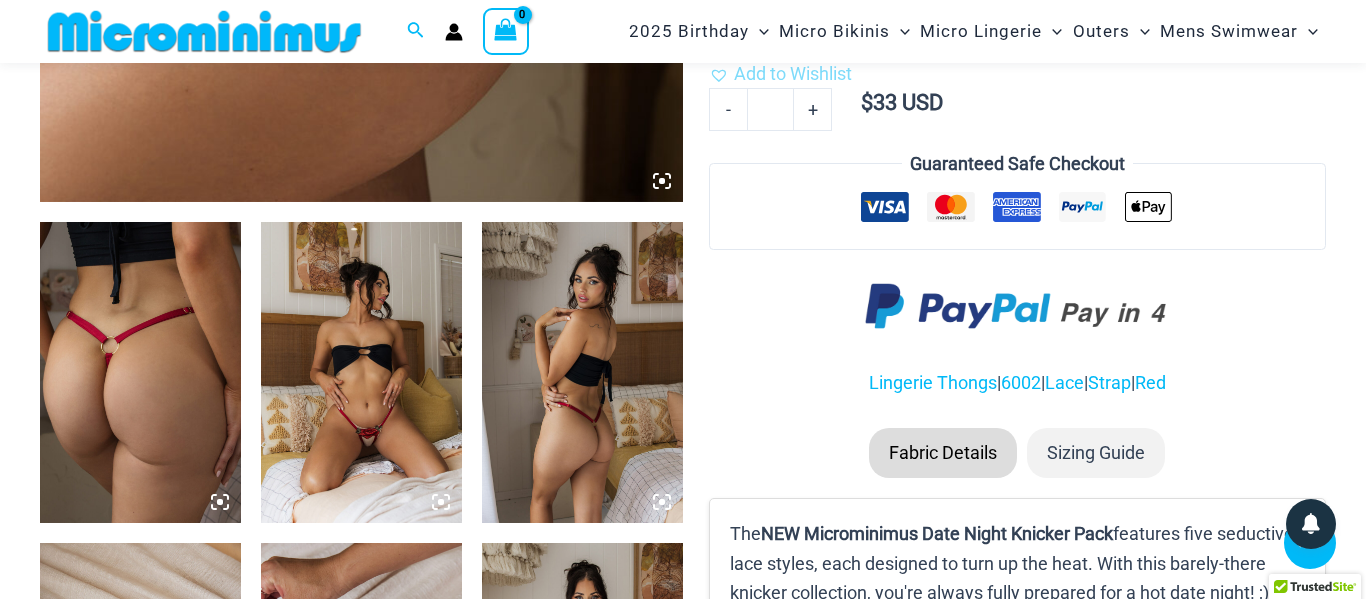 scroll, scrollTop: 963, scrollLeft: 0, axis: vertical 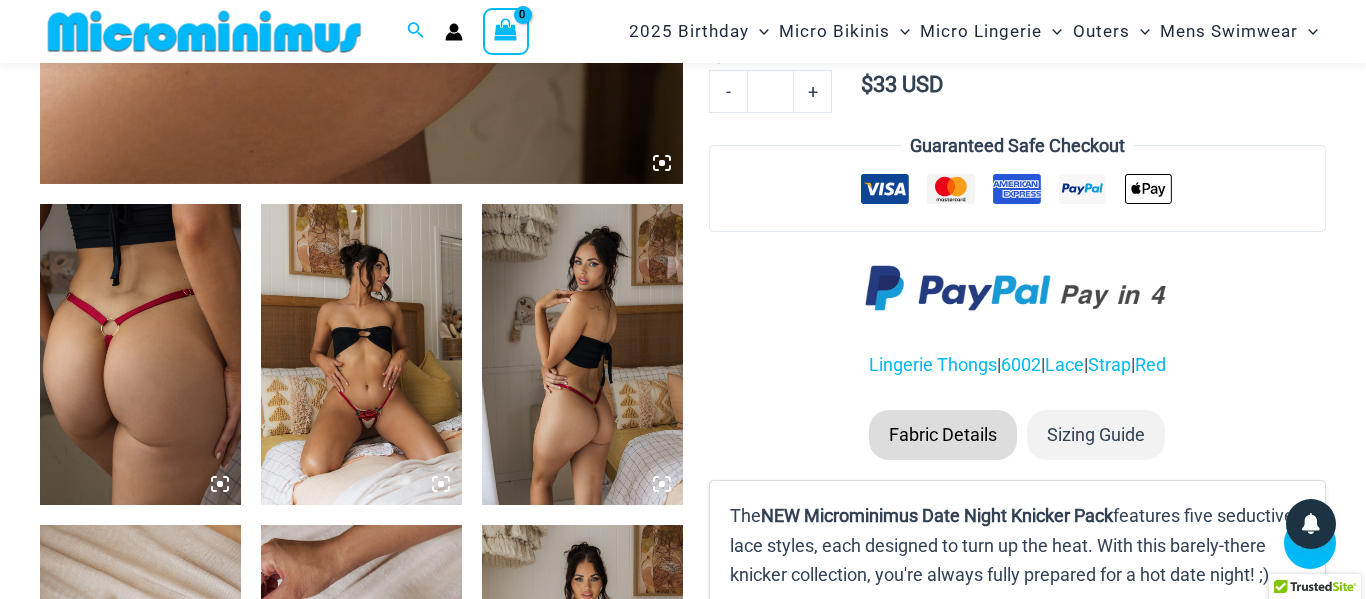 click at bounding box center [361, 354] 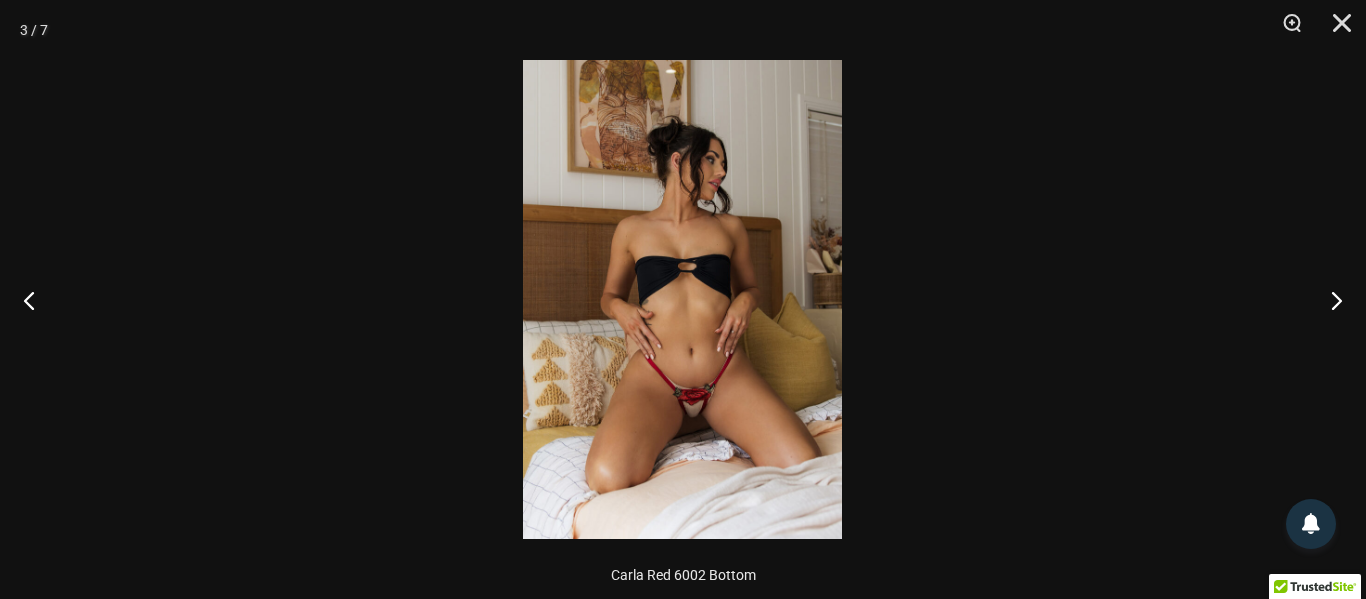click at bounding box center [682, 299] 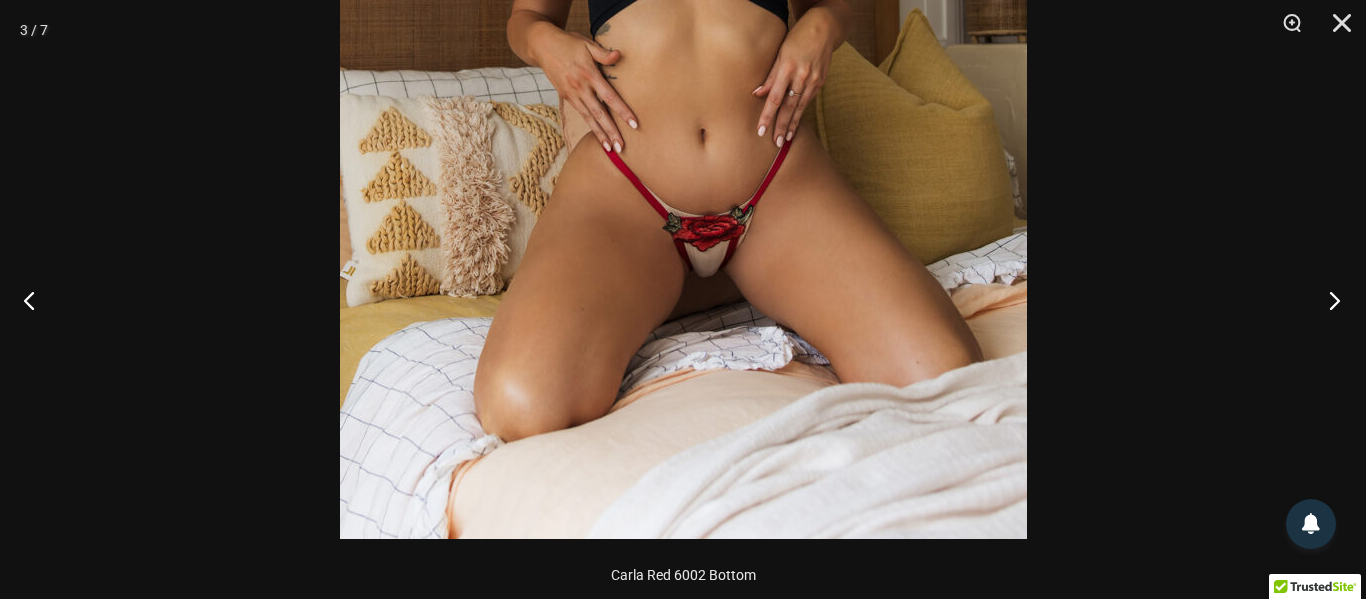 click at bounding box center [1328, 300] 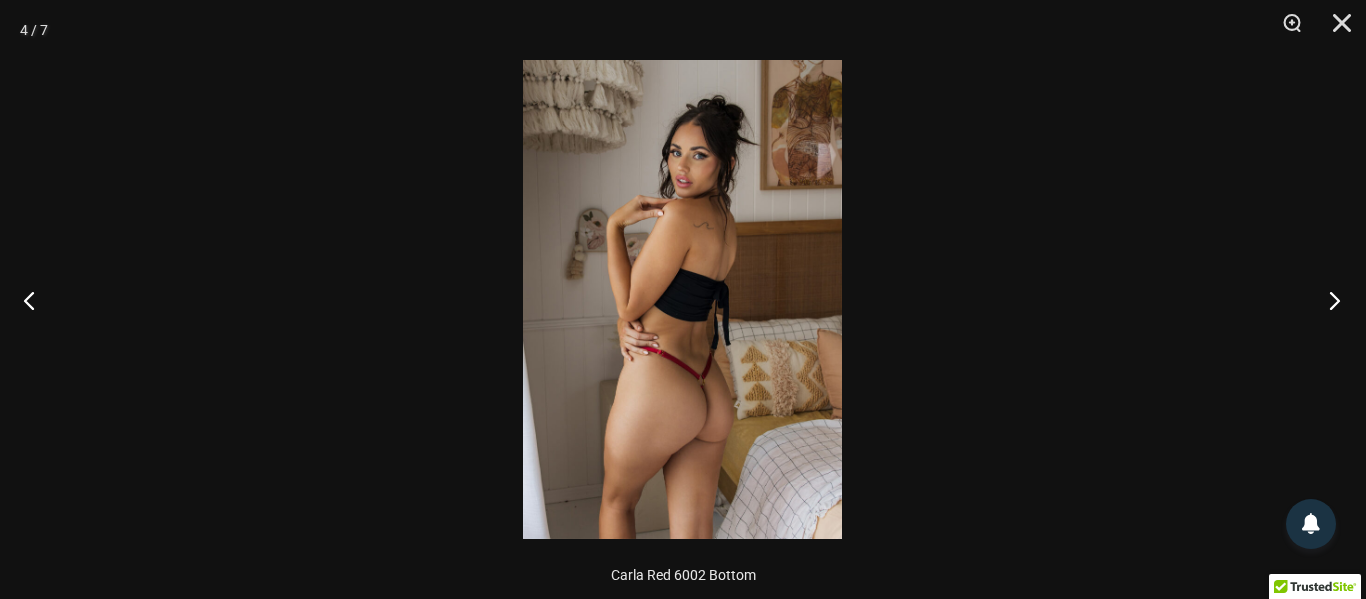click at bounding box center [1328, 300] 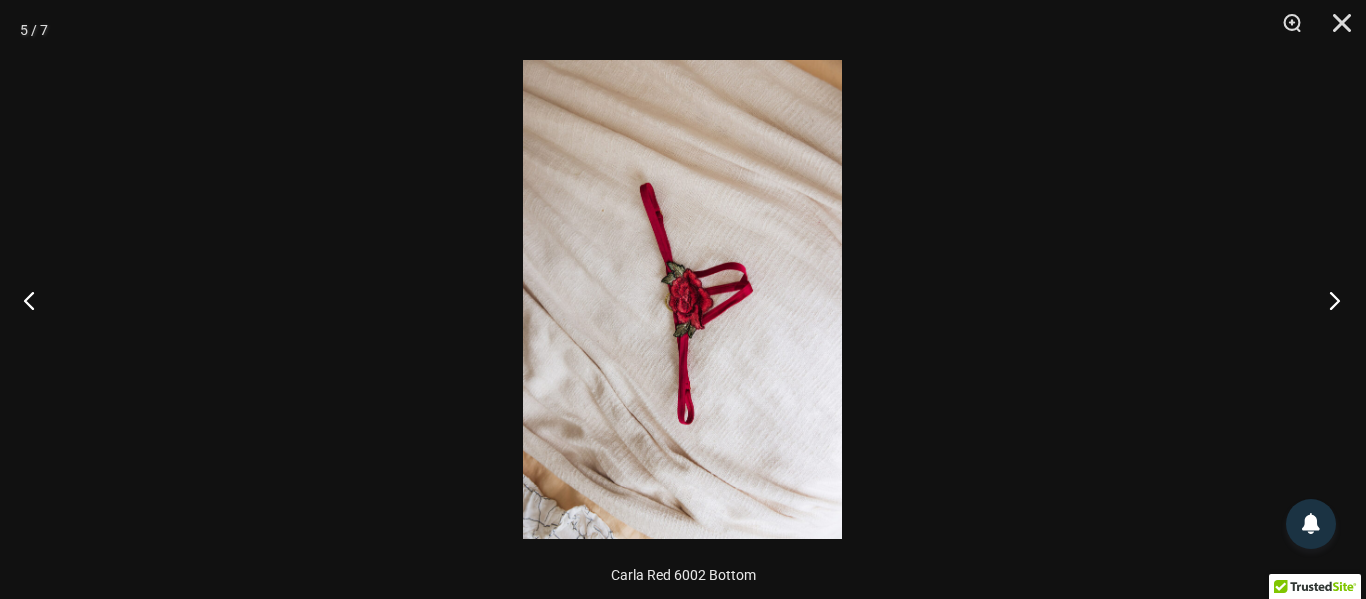 click at bounding box center (1328, 300) 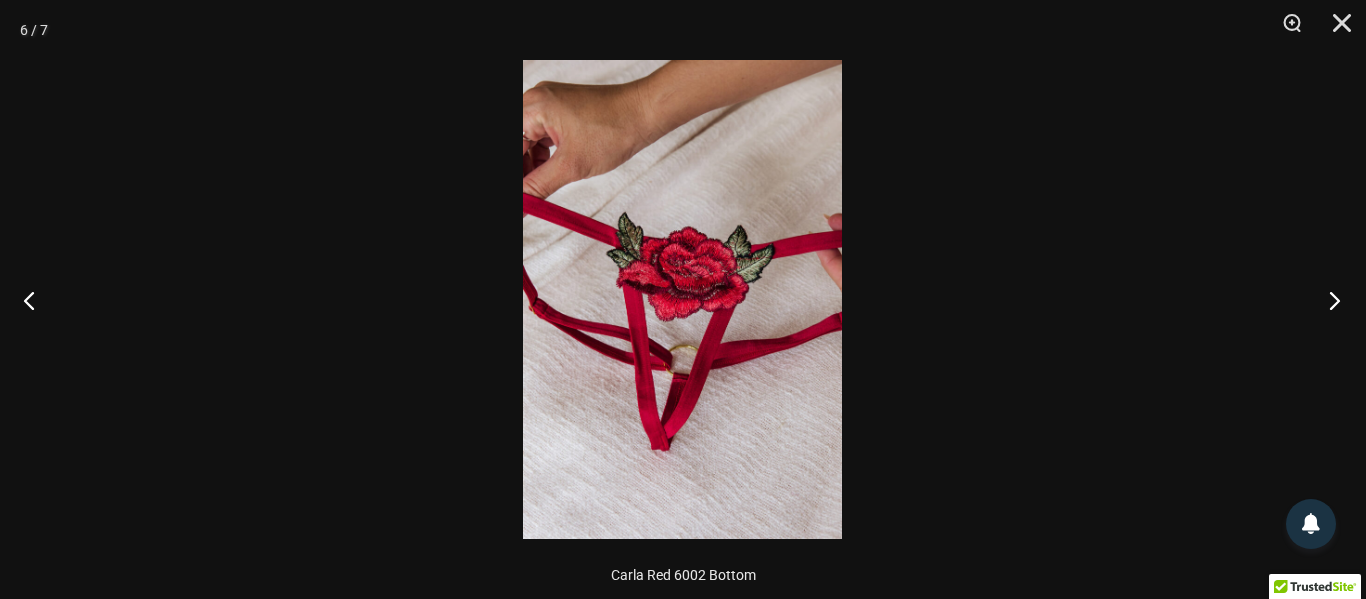 click at bounding box center [1328, 300] 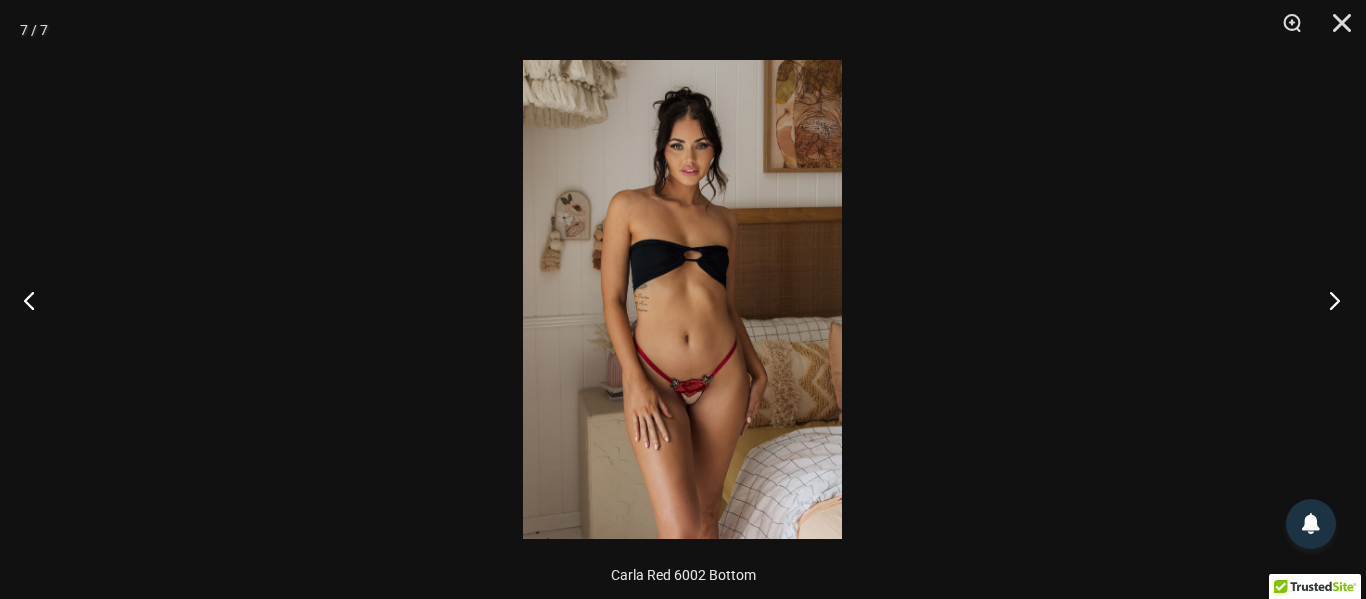 click at bounding box center (1328, 300) 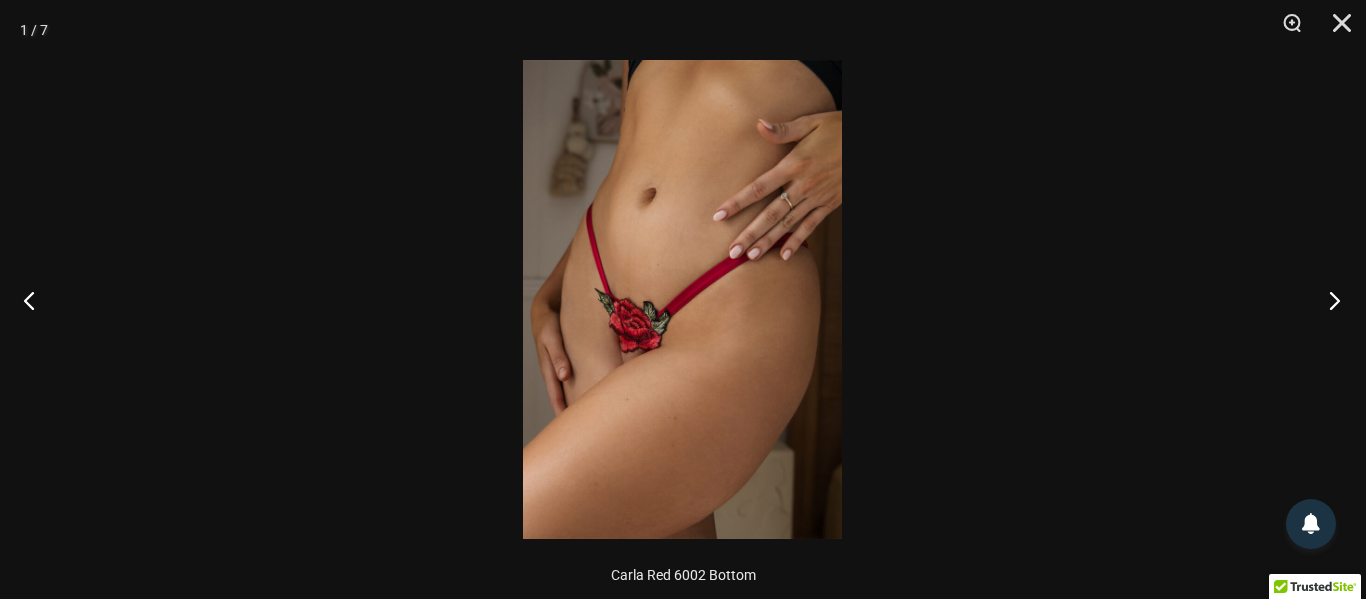 click at bounding box center [1328, 300] 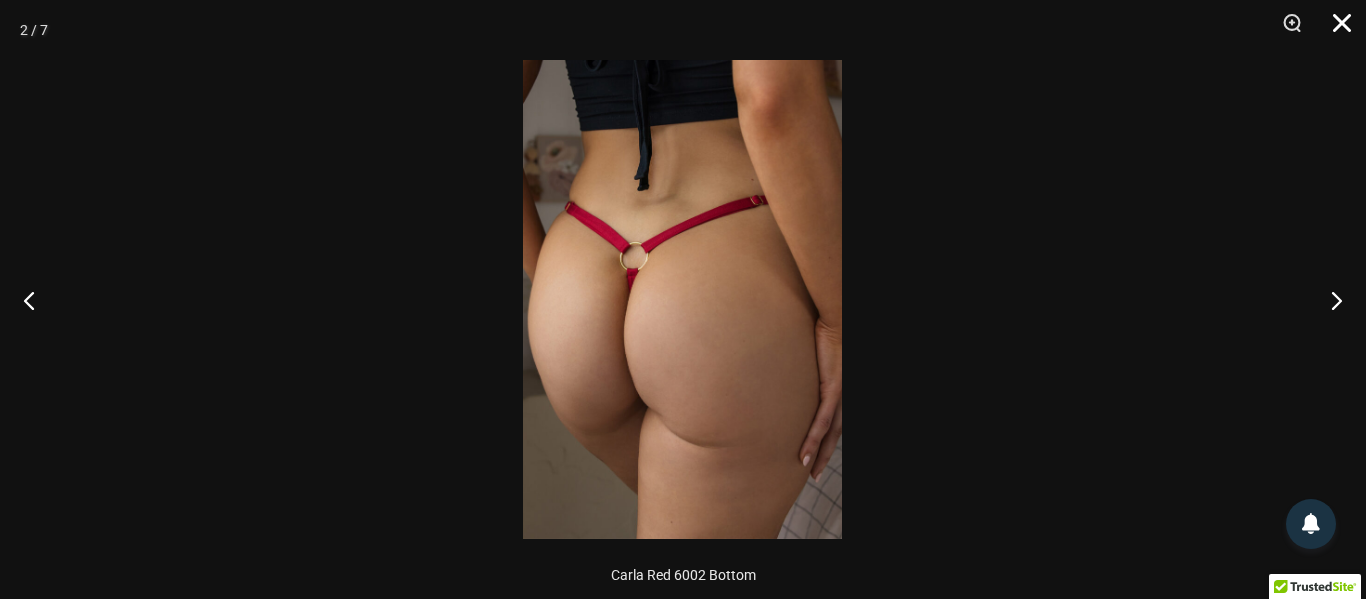 click at bounding box center (1335, 30) 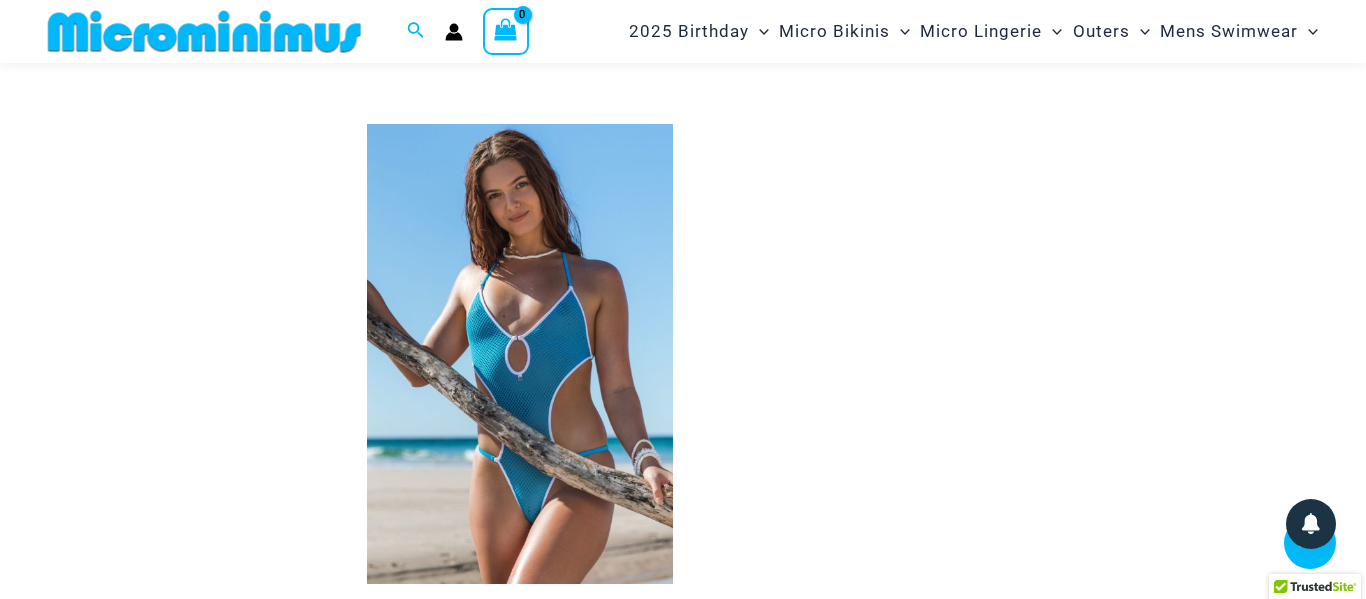 scroll, scrollTop: 2449, scrollLeft: 0, axis: vertical 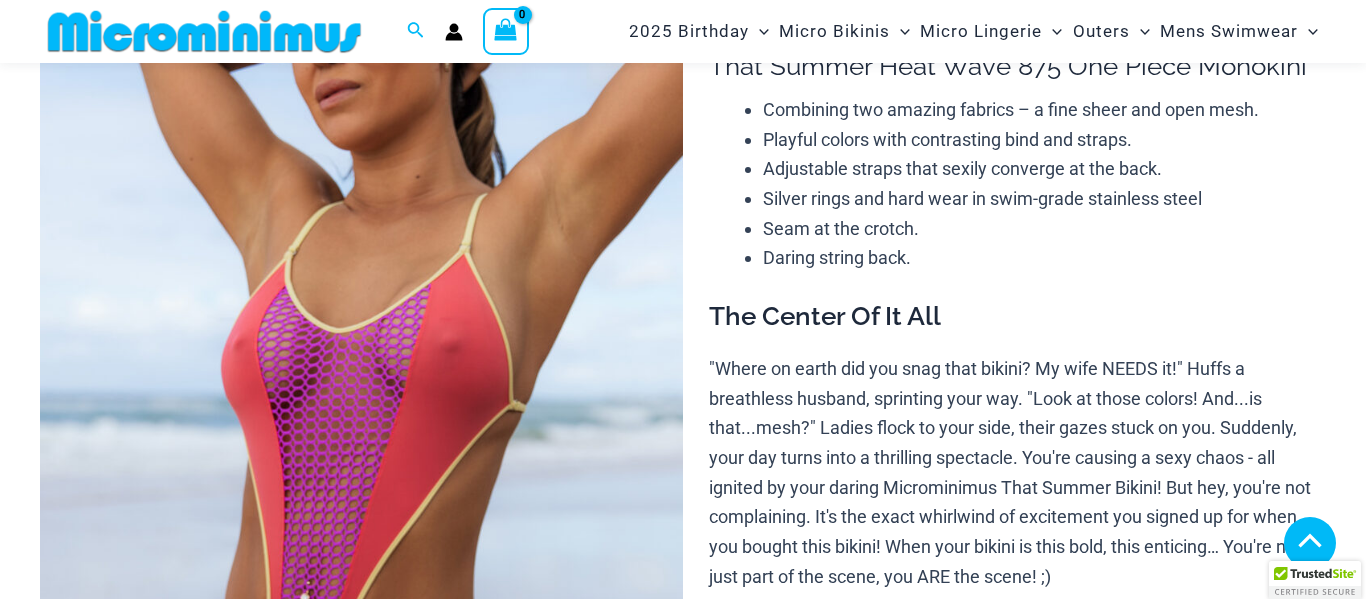 click at bounding box center (361, 1124) 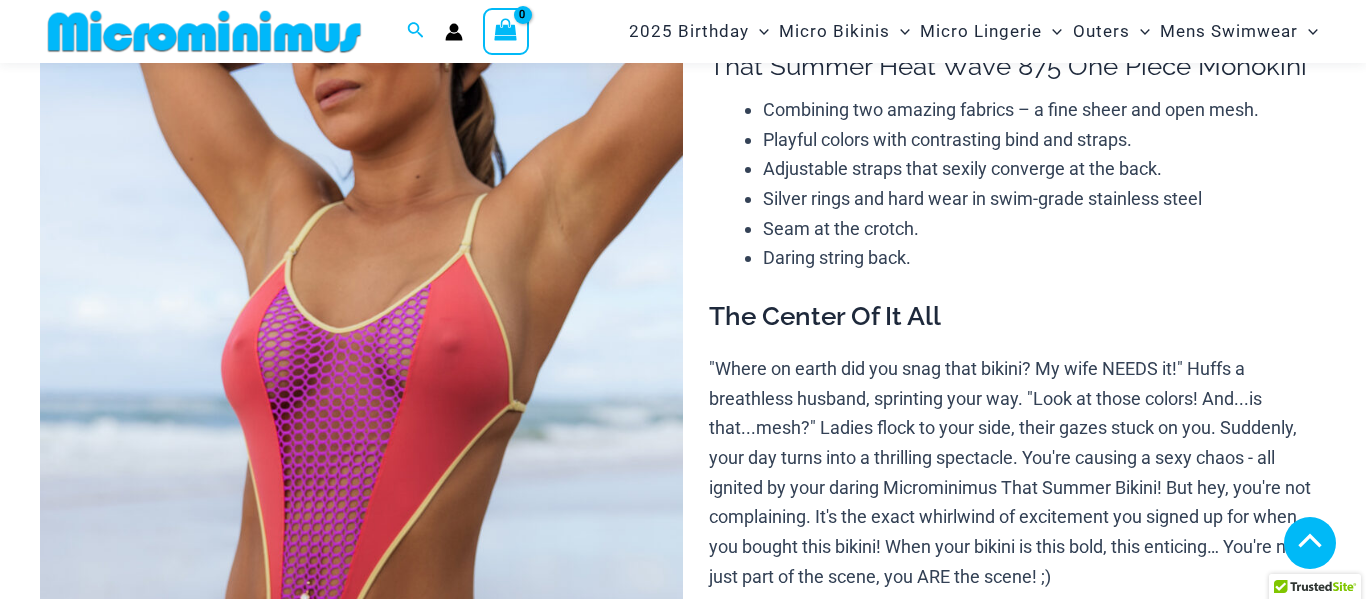 scroll, scrollTop: 1575, scrollLeft: 0, axis: vertical 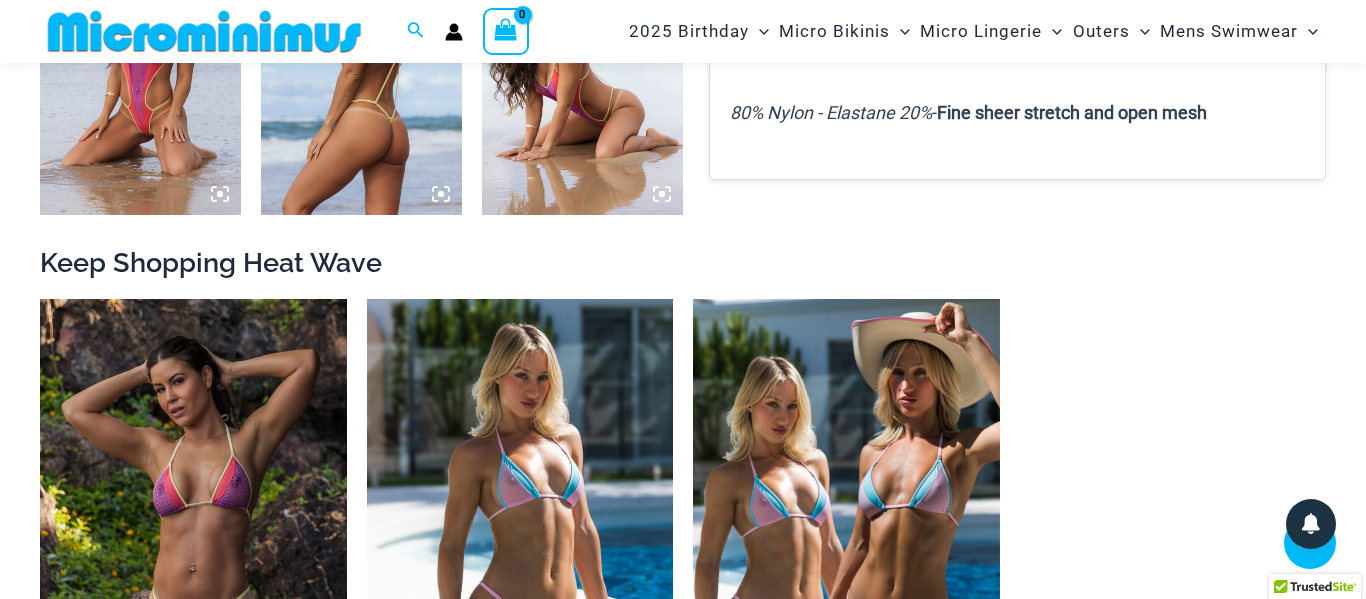 click 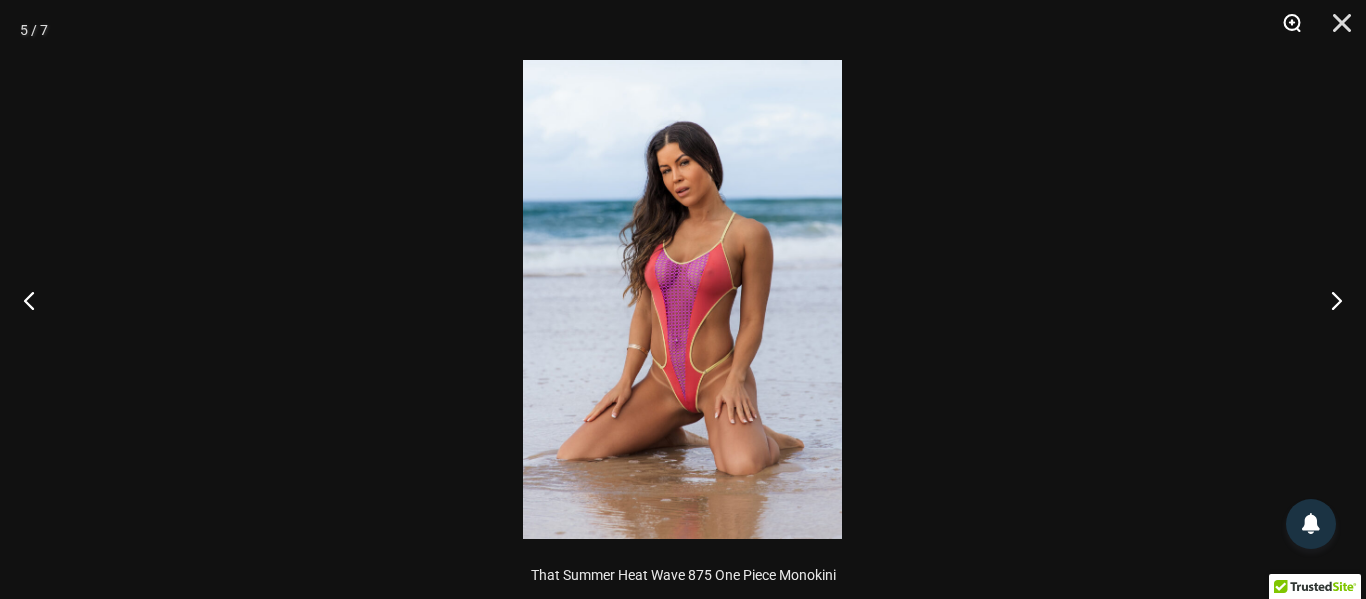 click at bounding box center [1285, 30] 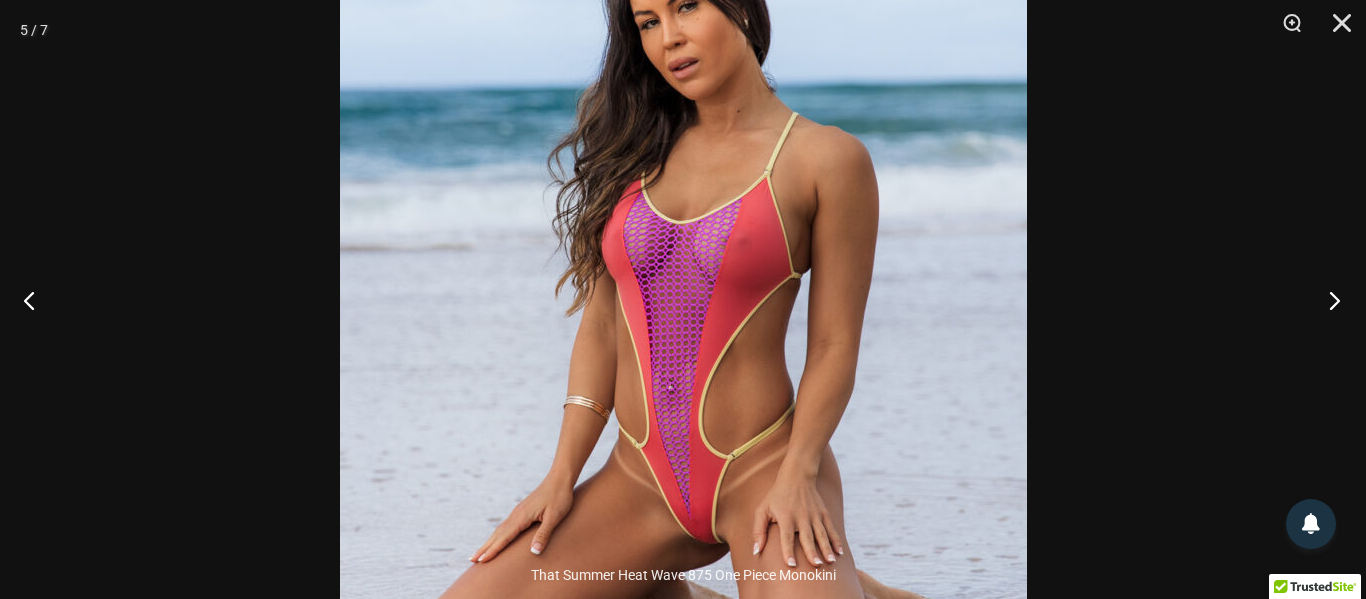 click at bounding box center [1328, 300] 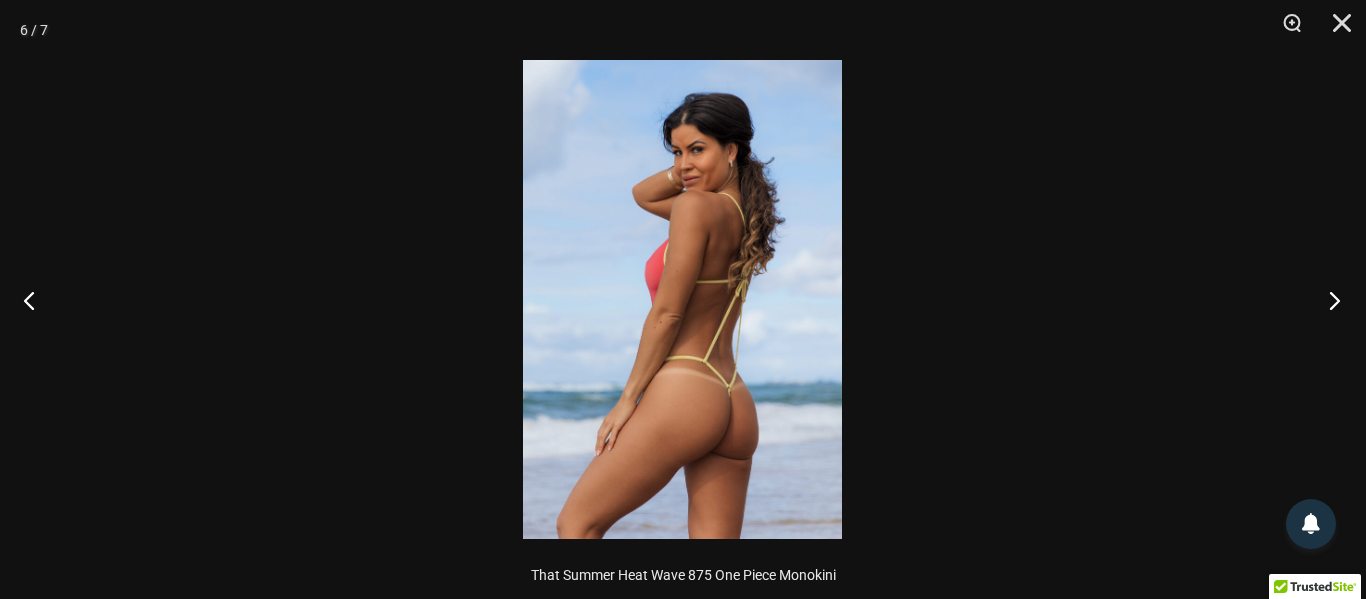 click at bounding box center [1328, 300] 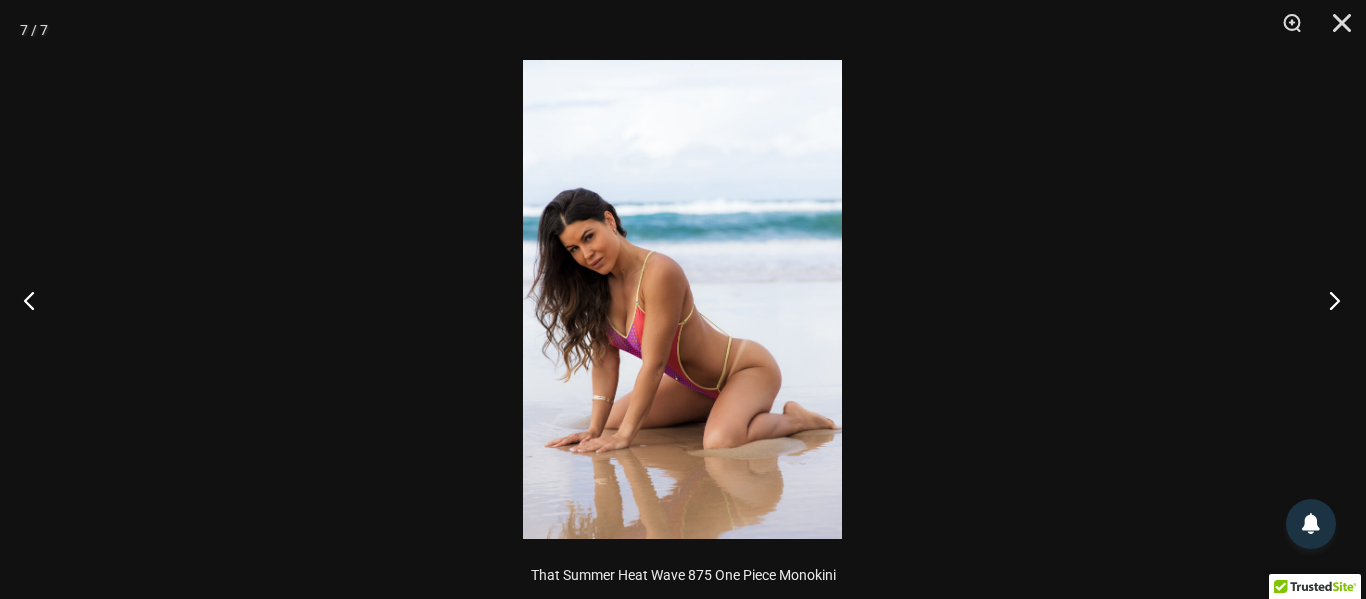 click at bounding box center (1328, 300) 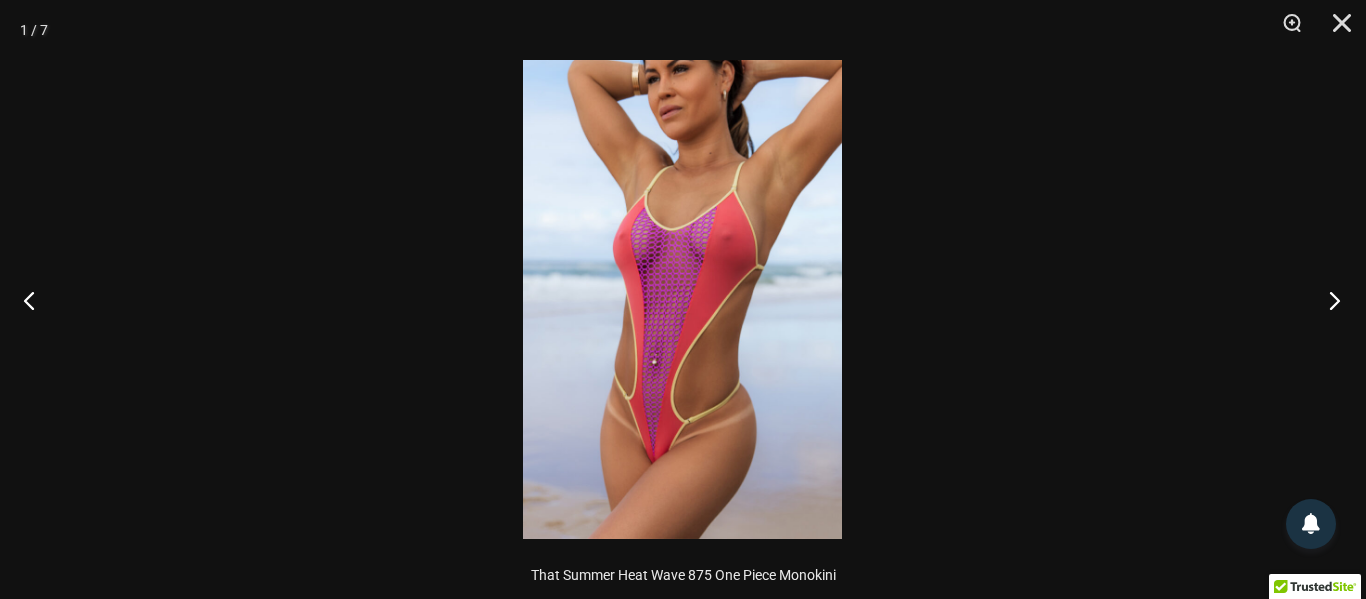 click at bounding box center (1328, 300) 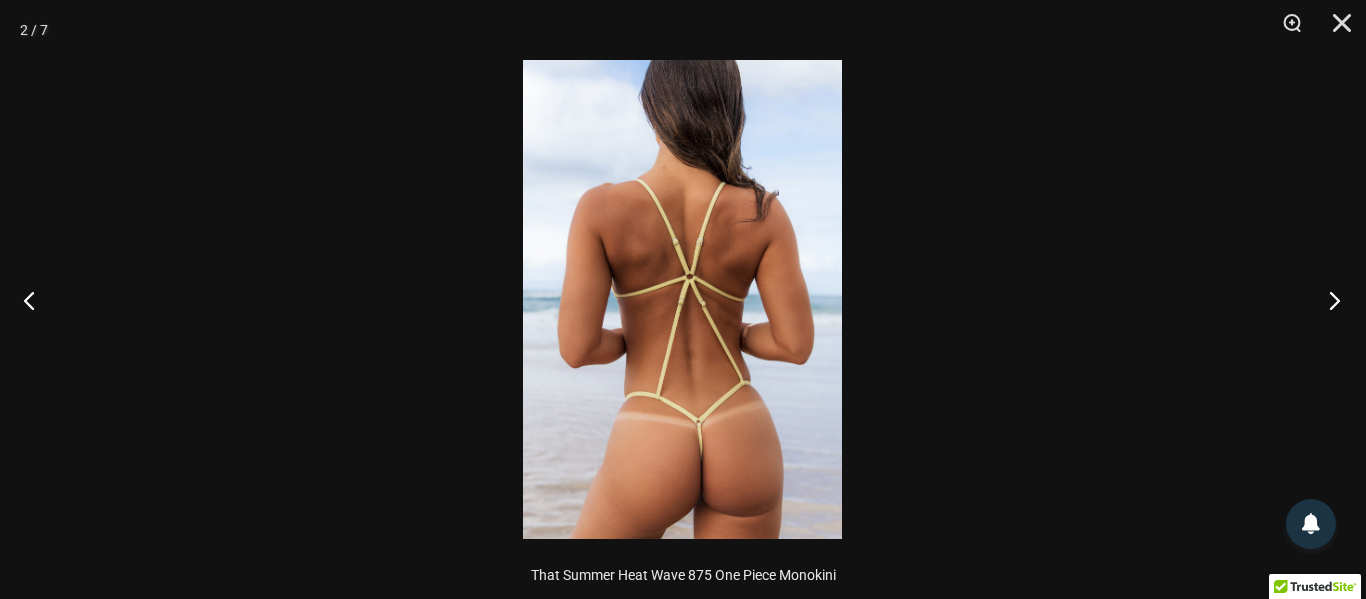 click at bounding box center (1328, 300) 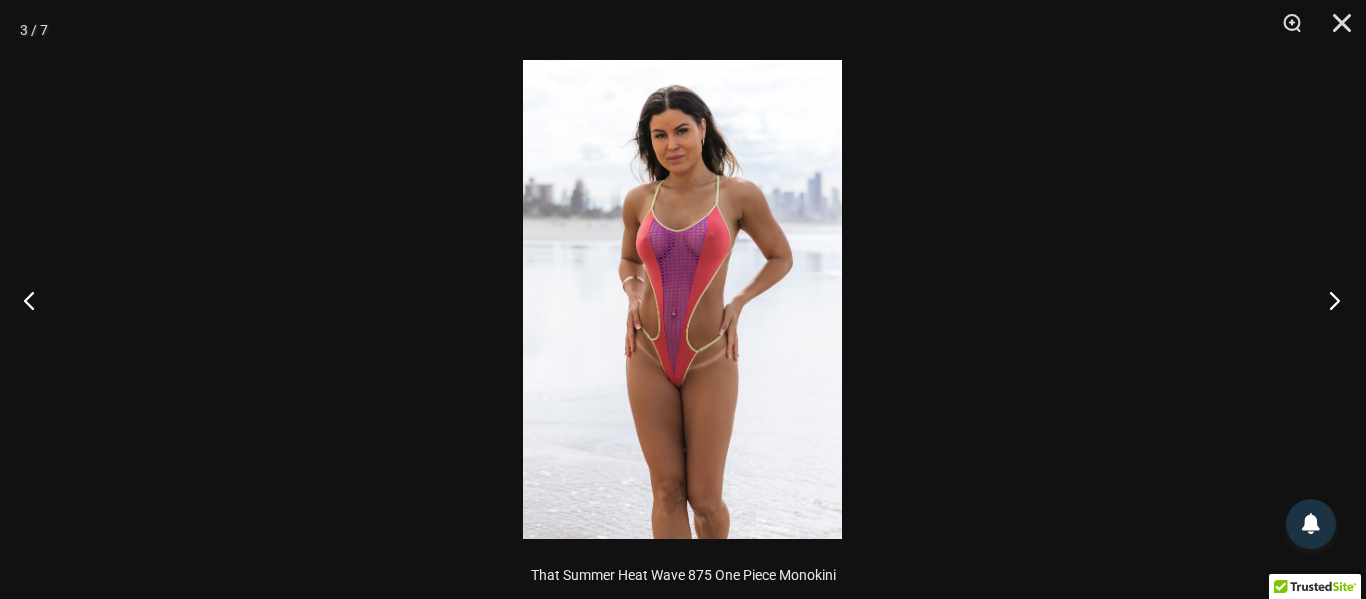 click at bounding box center (1328, 300) 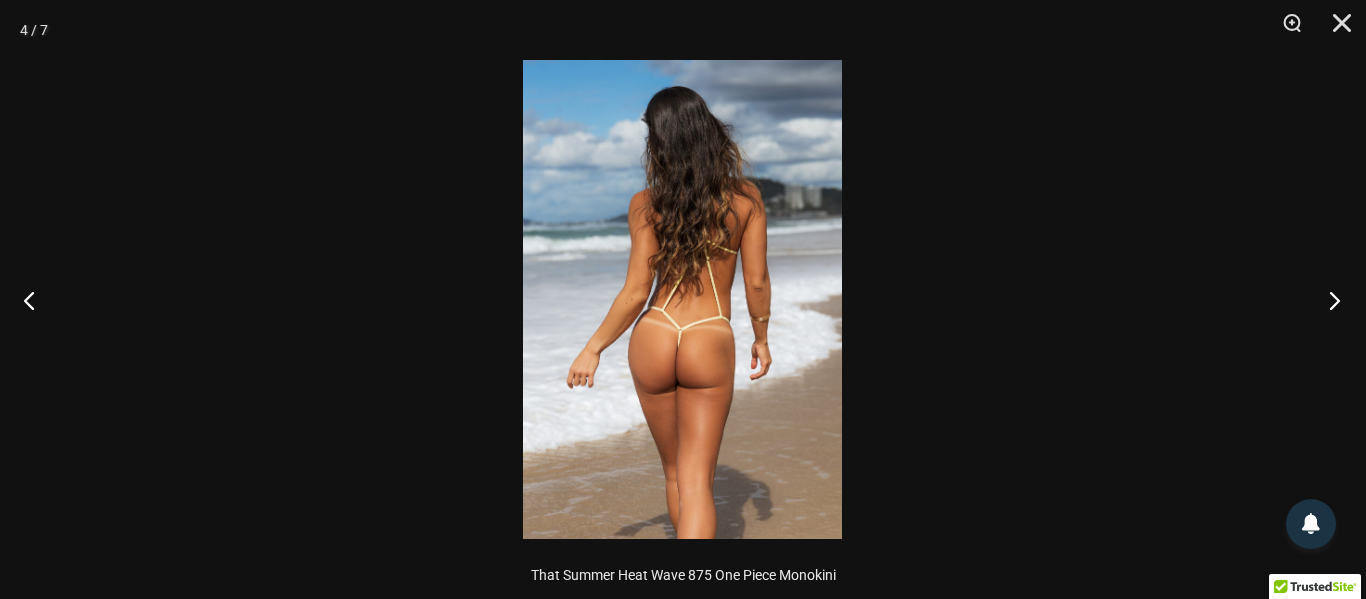 click at bounding box center (1328, 300) 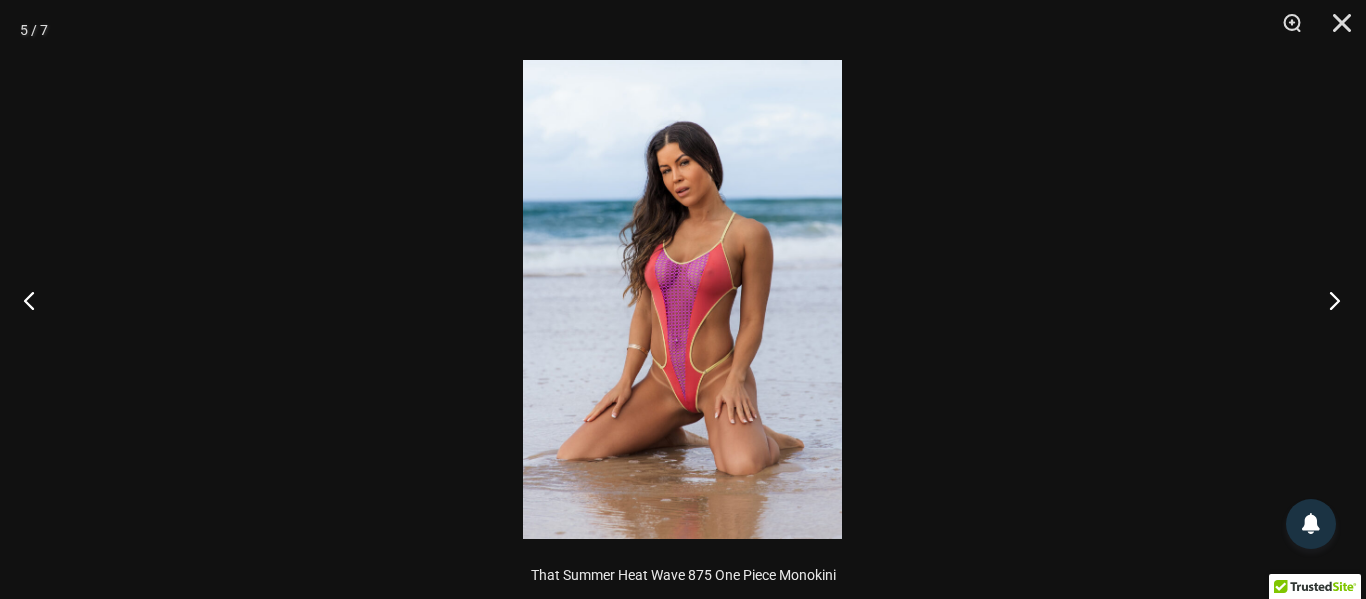 click at bounding box center [1328, 300] 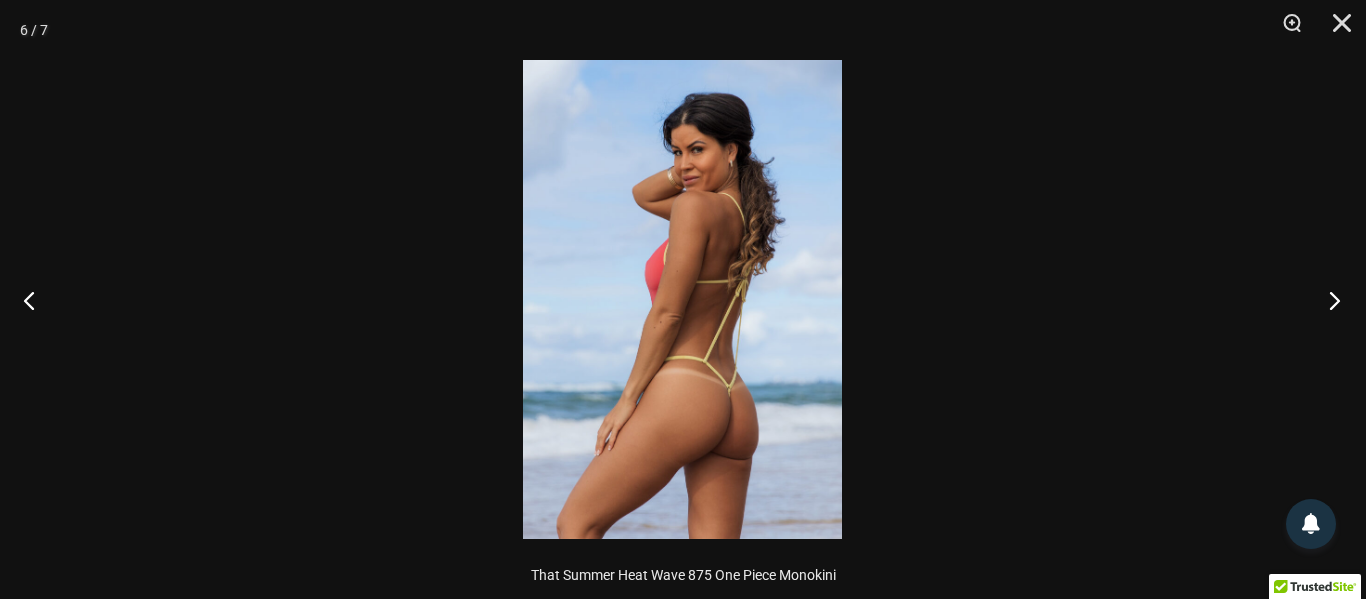 click at bounding box center [1328, 300] 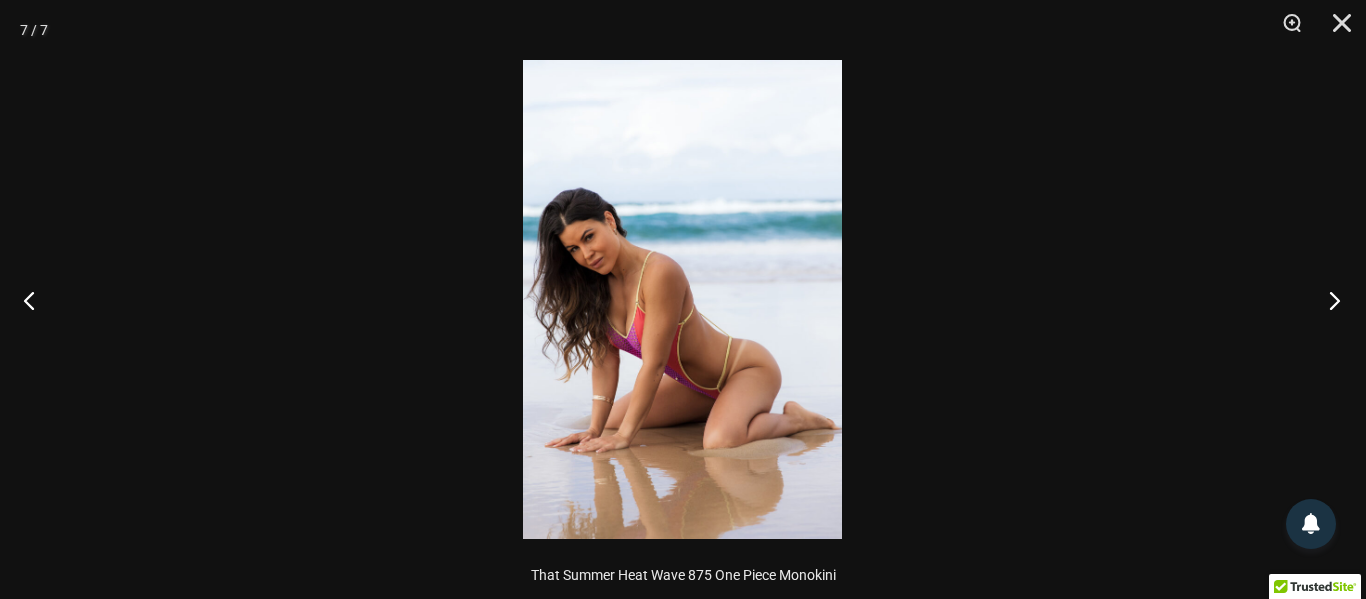 click at bounding box center (1328, 300) 